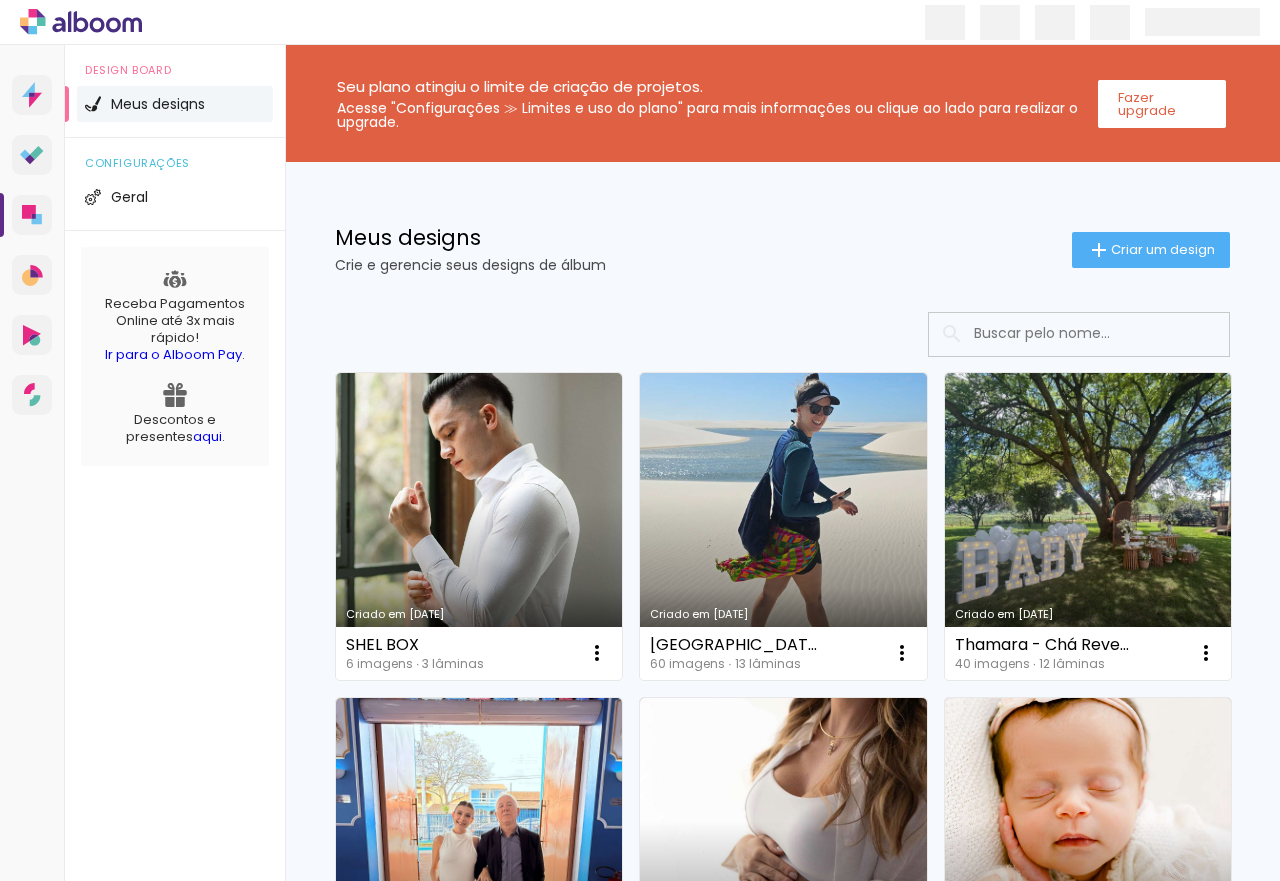 scroll, scrollTop: 0, scrollLeft: 0, axis: both 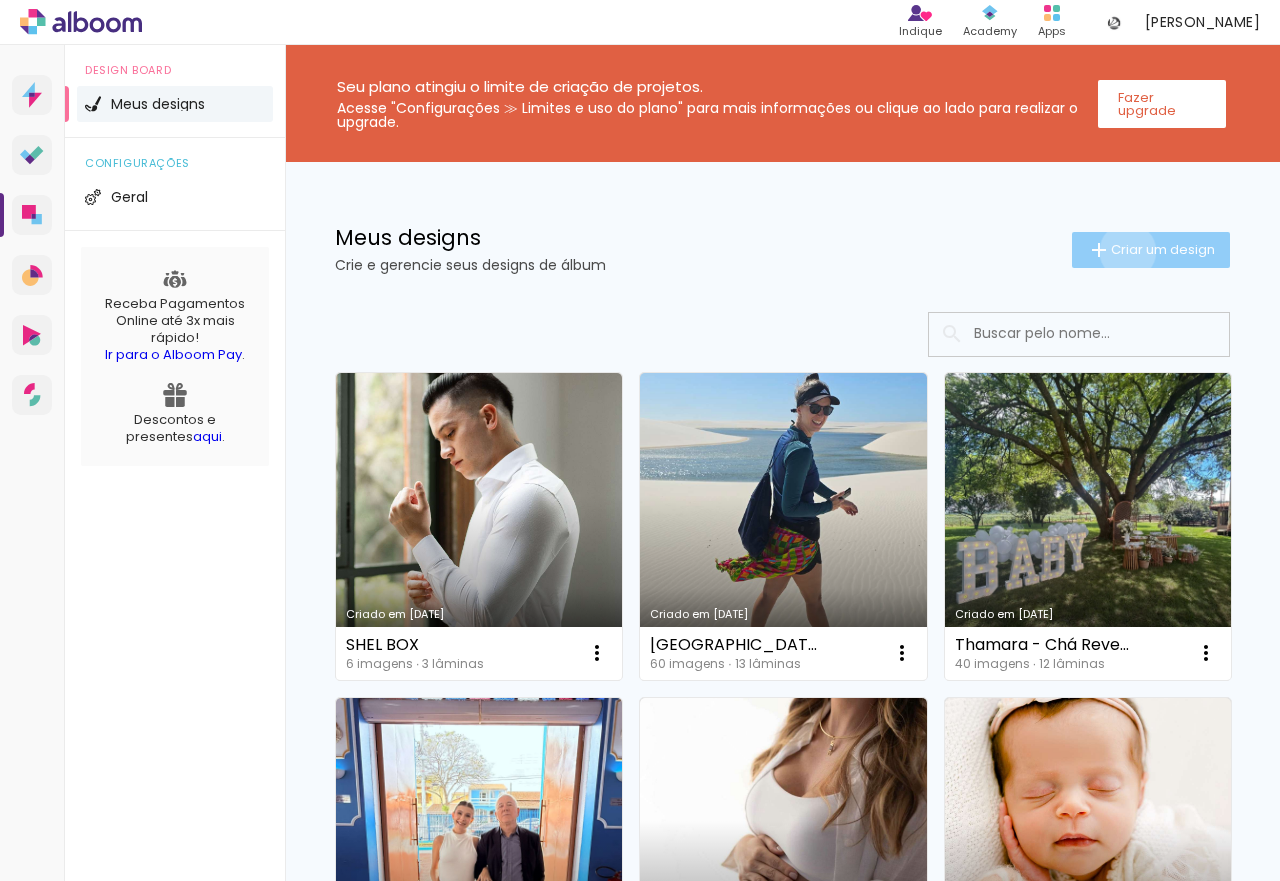 click on "Criar um design" 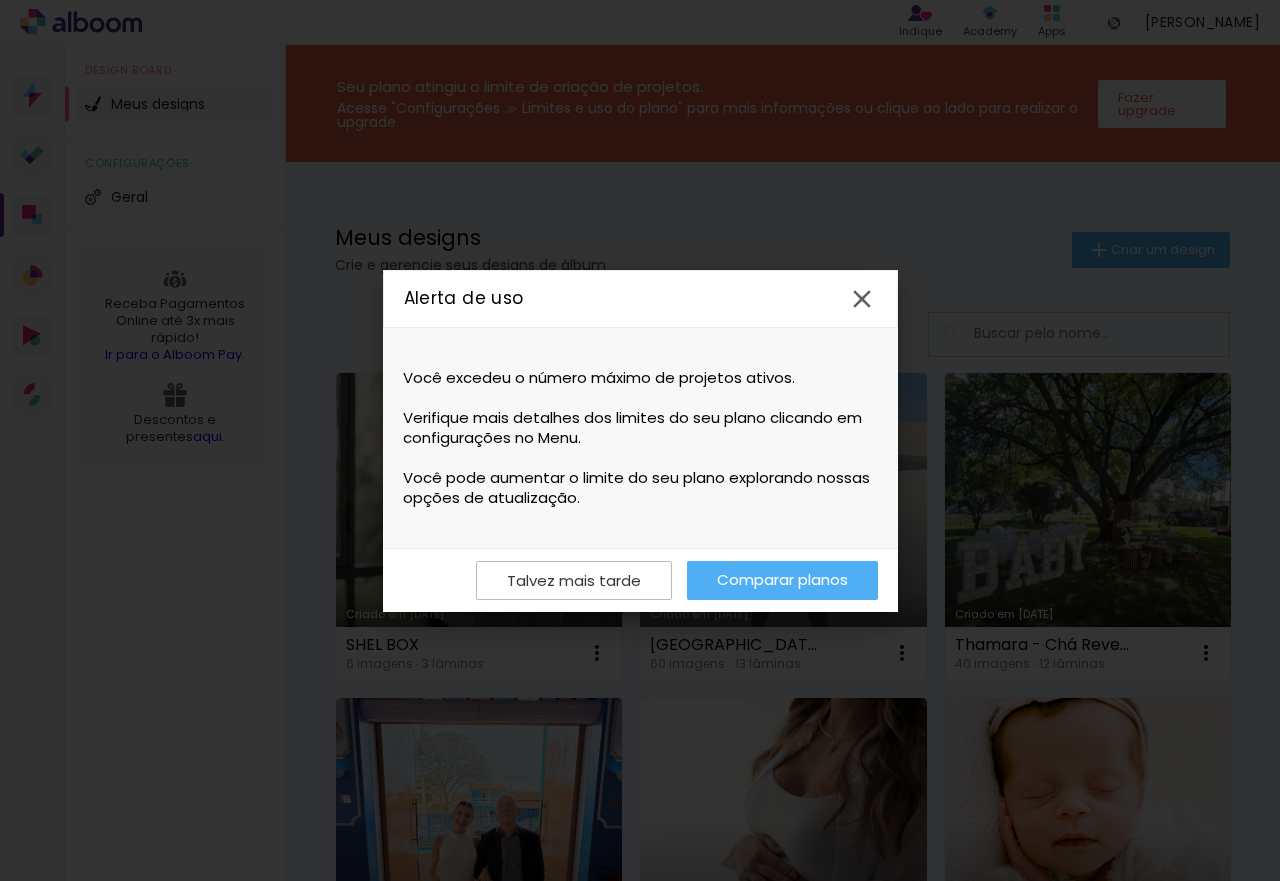click at bounding box center [862, 299] 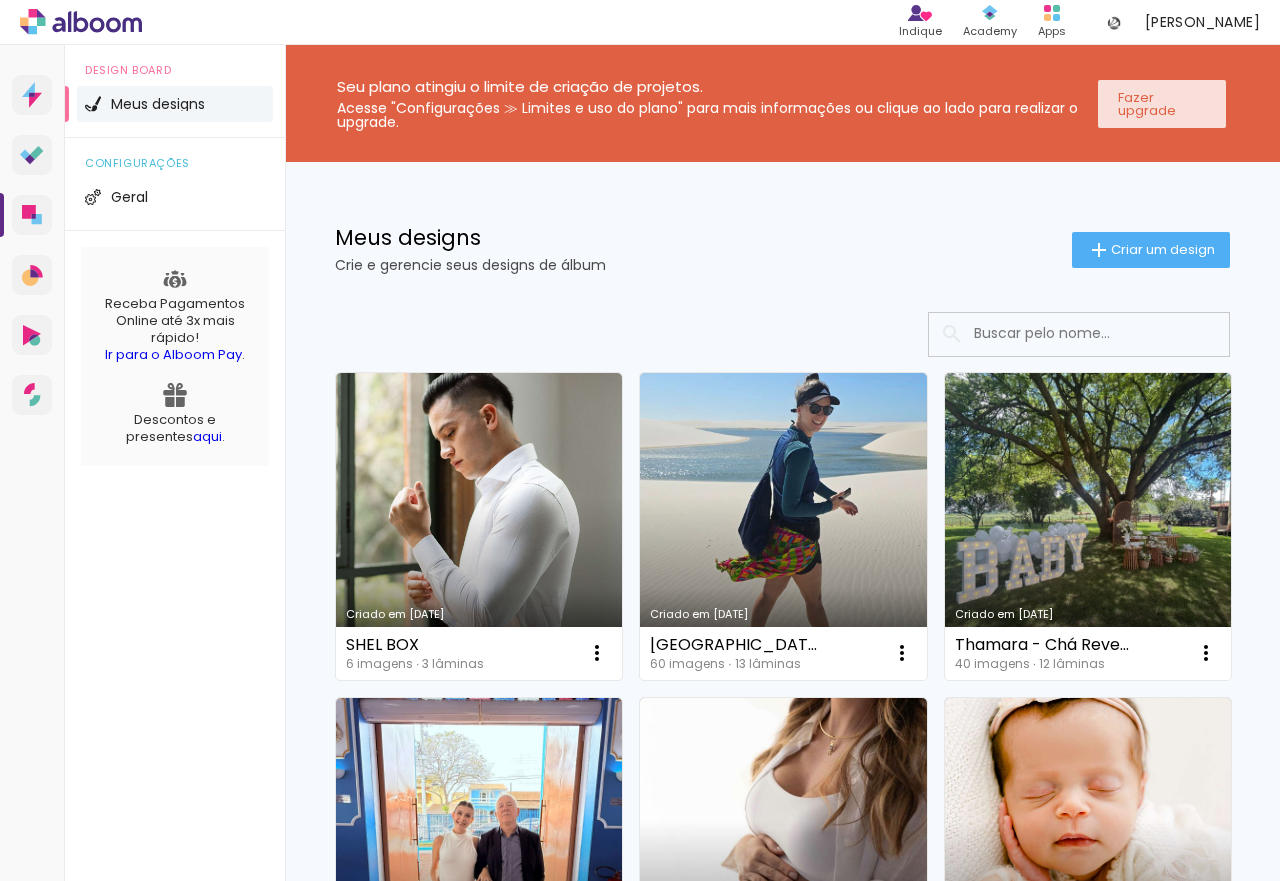 click on "Fazer upgrade" at bounding box center (1162, 104) 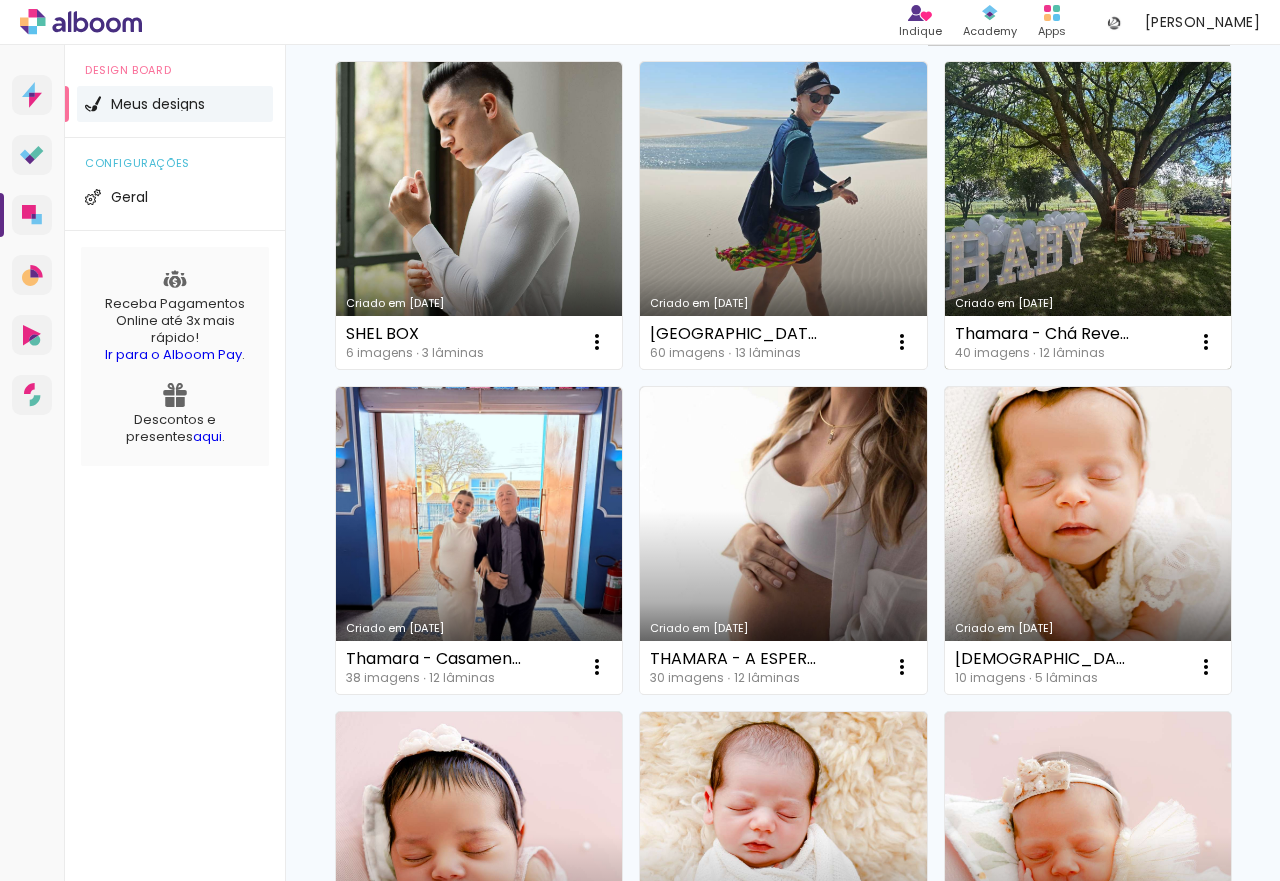 scroll, scrollTop: 100, scrollLeft: 0, axis: vertical 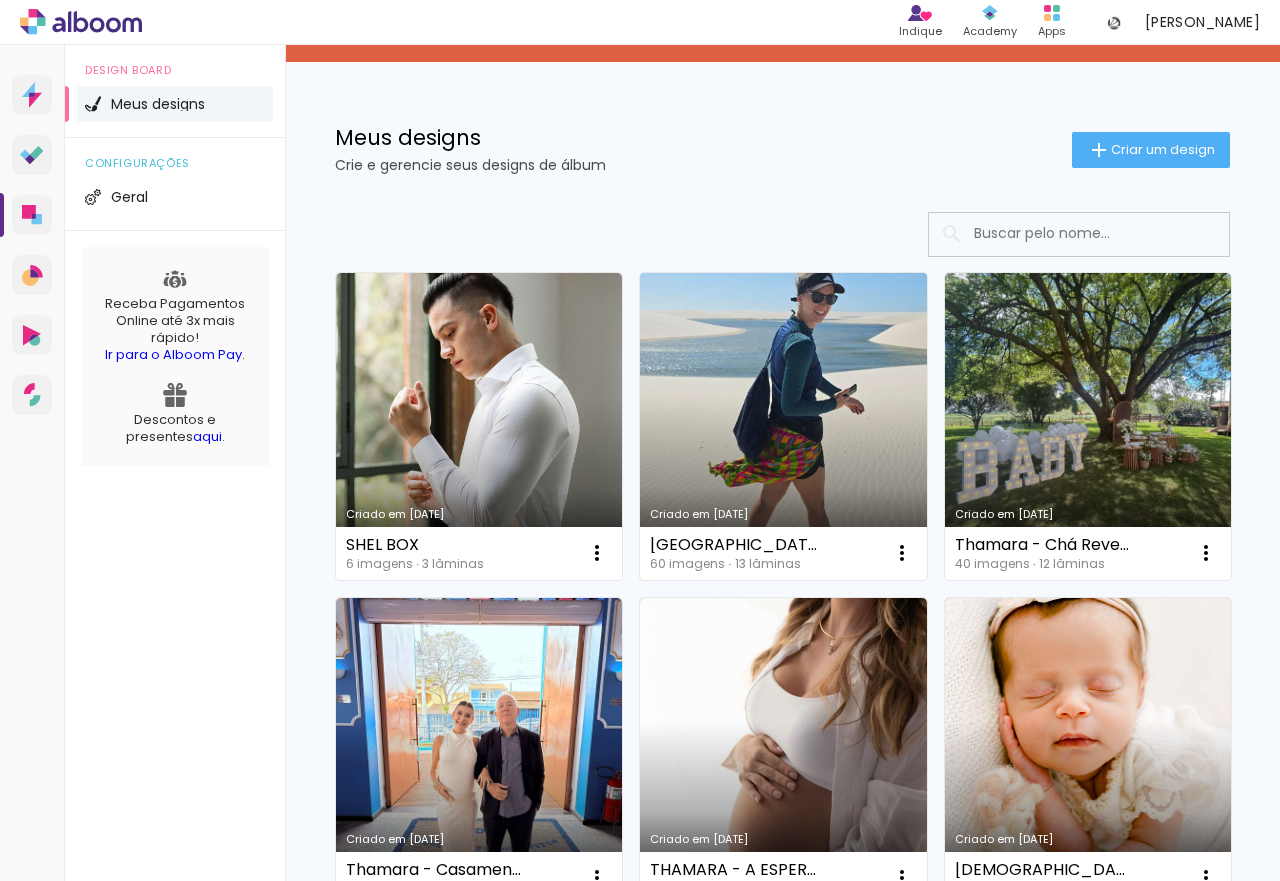 click on "Criado em [DATE]" at bounding box center [783, 426] 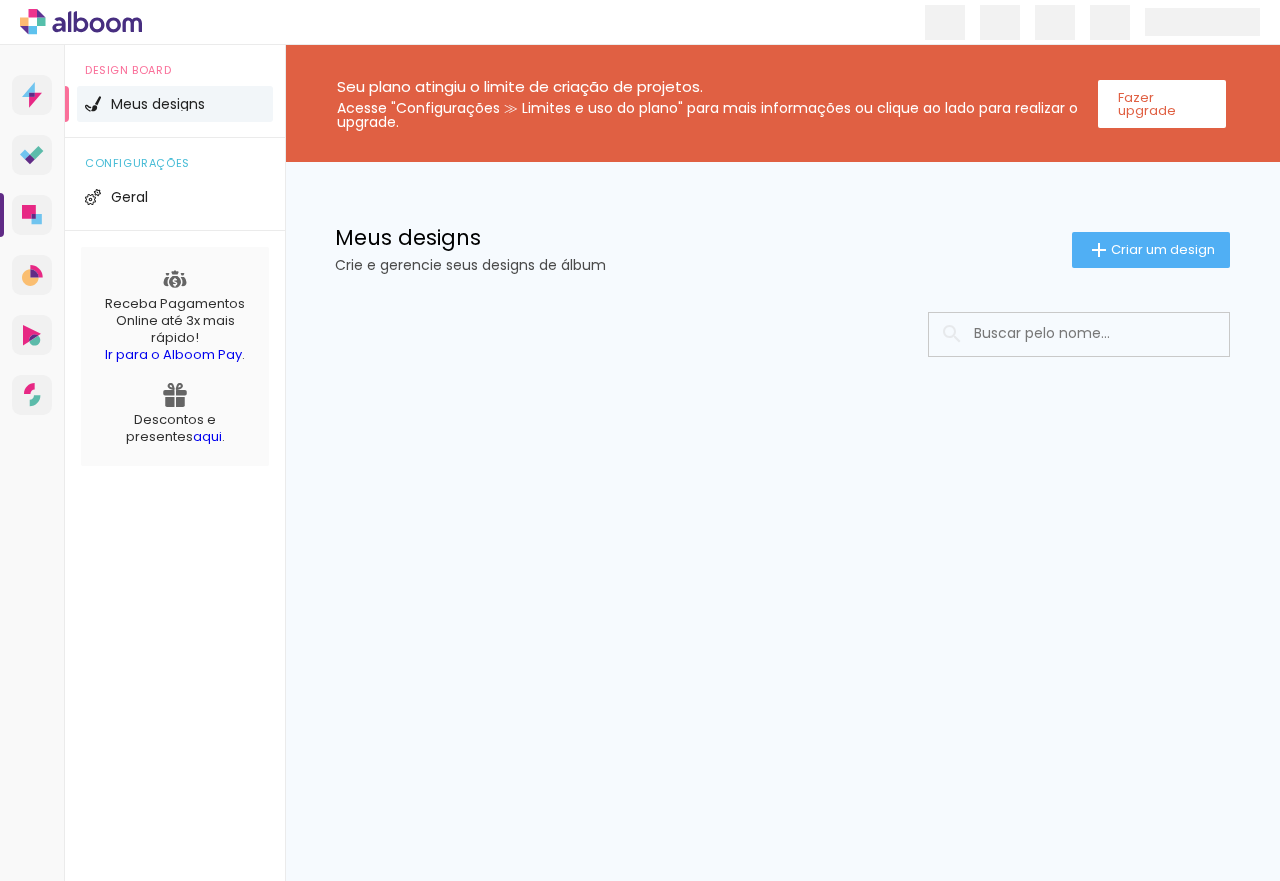 scroll, scrollTop: 0, scrollLeft: 0, axis: both 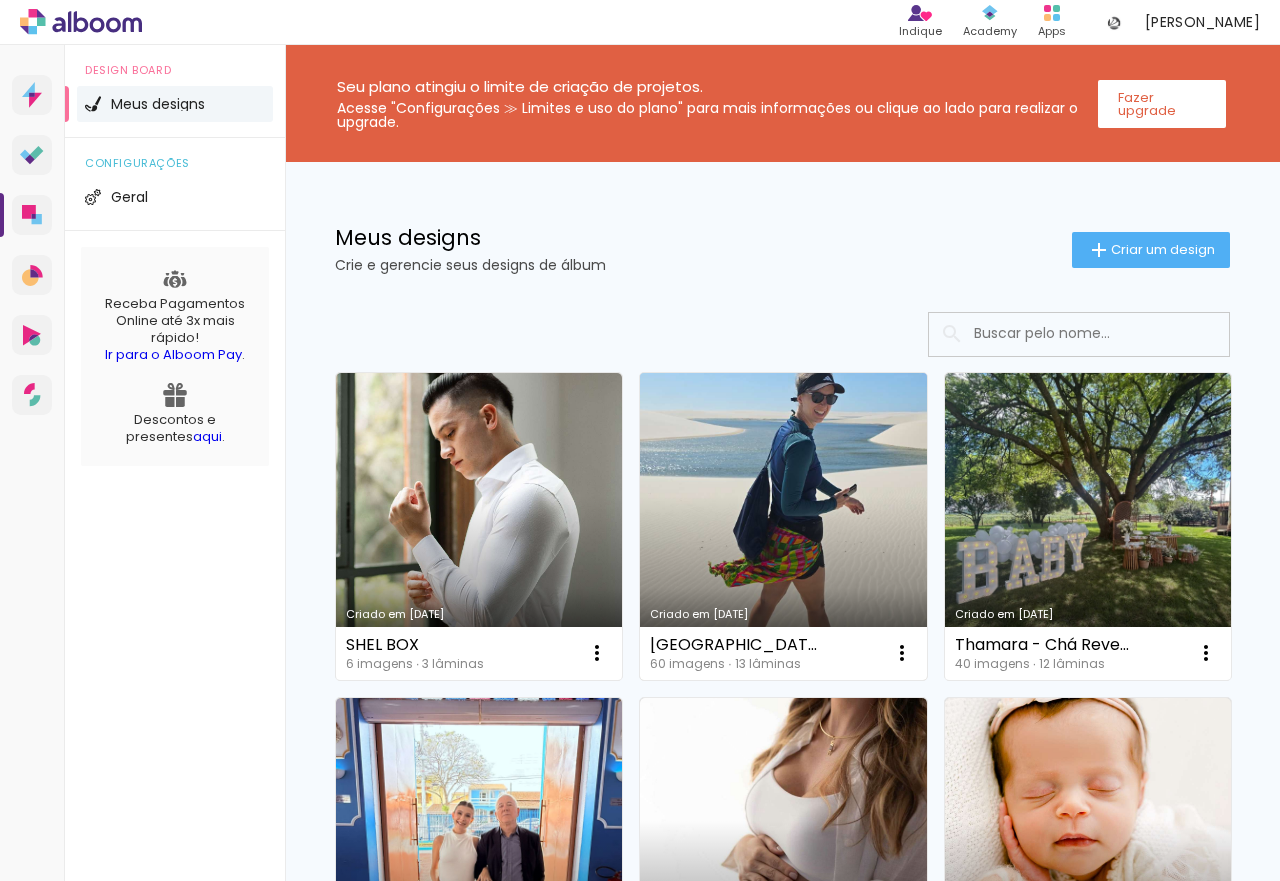 click on "Criado em [DATE]" at bounding box center [783, 526] 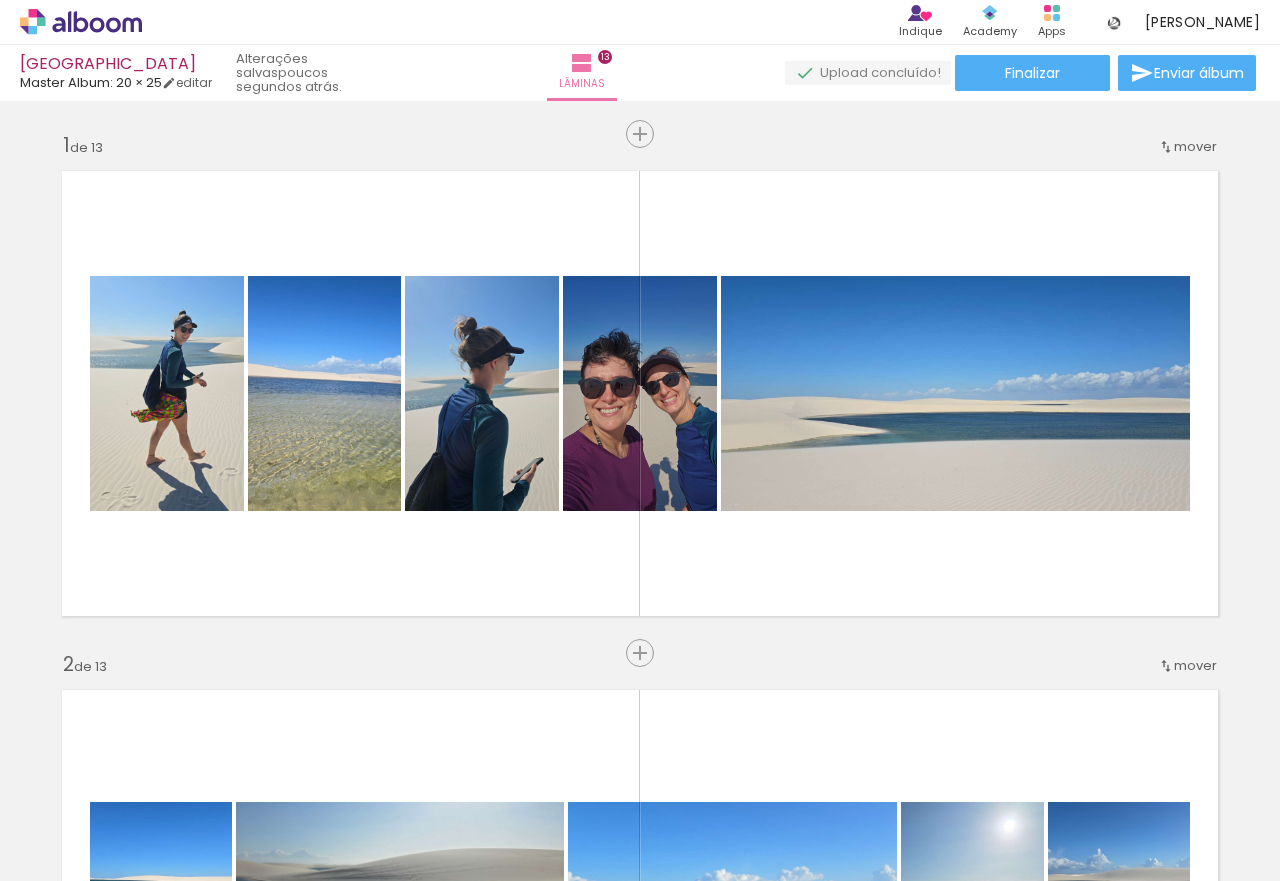 scroll, scrollTop: 0, scrollLeft: 0, axis: both 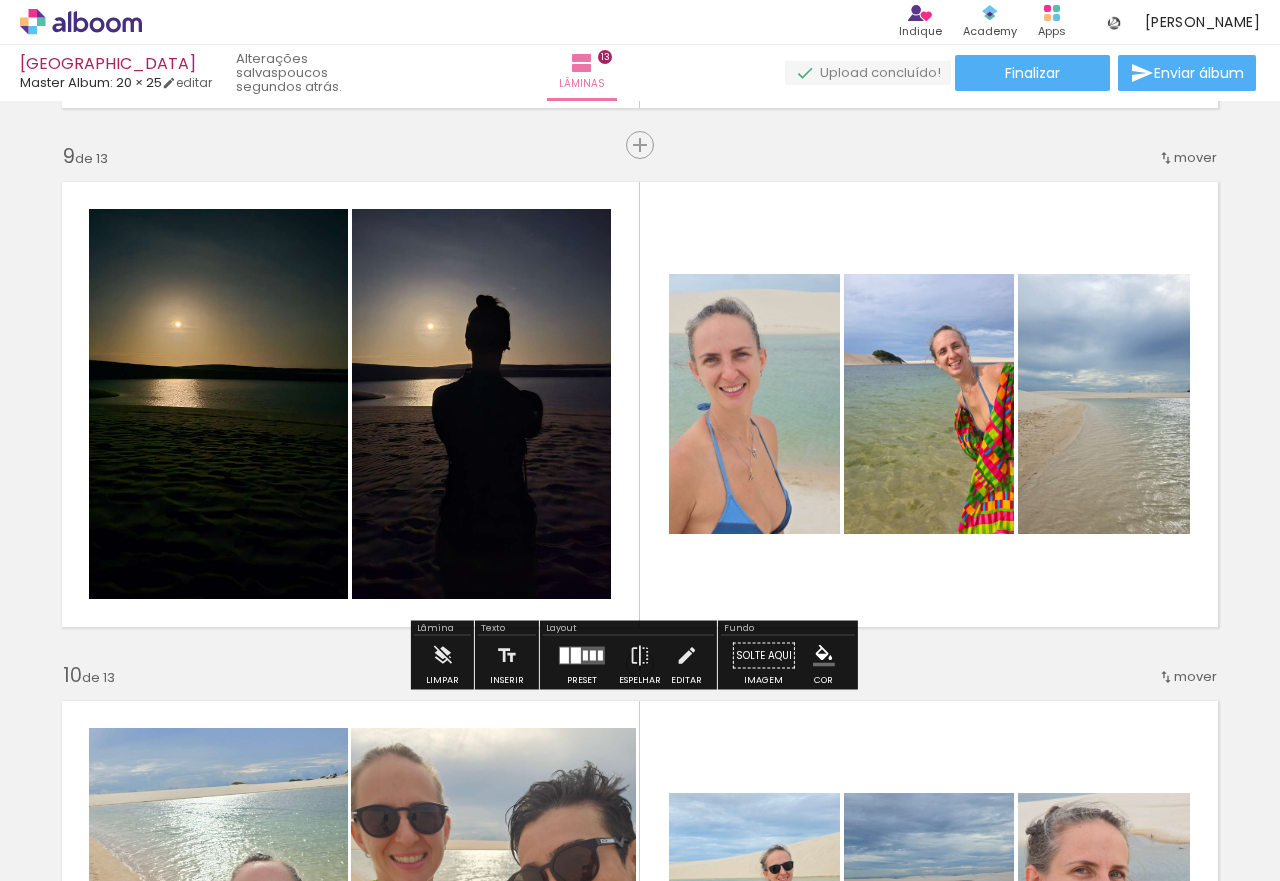 click on "mover" at bounding box center (1195, 157) 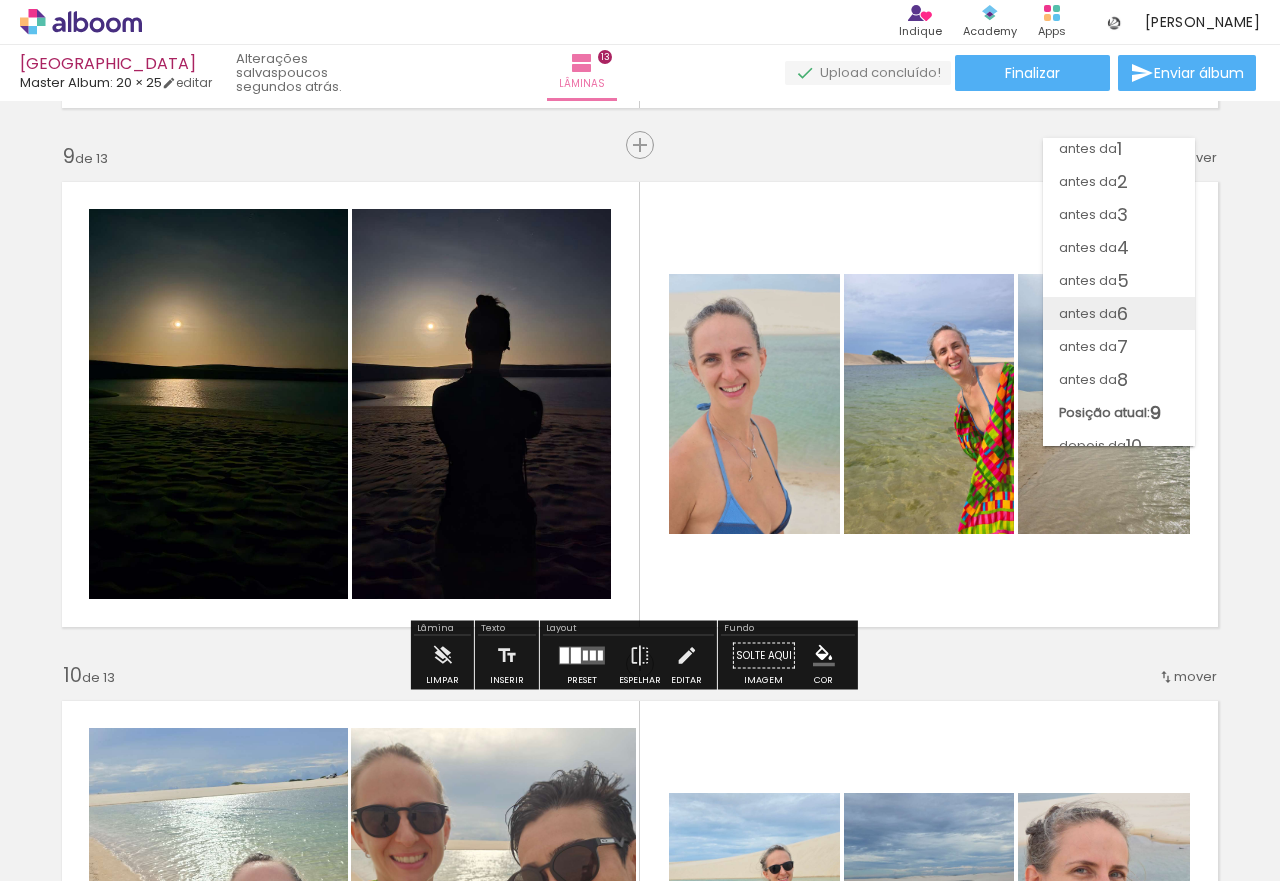 click on "6" at bounding box center (1122, 313) 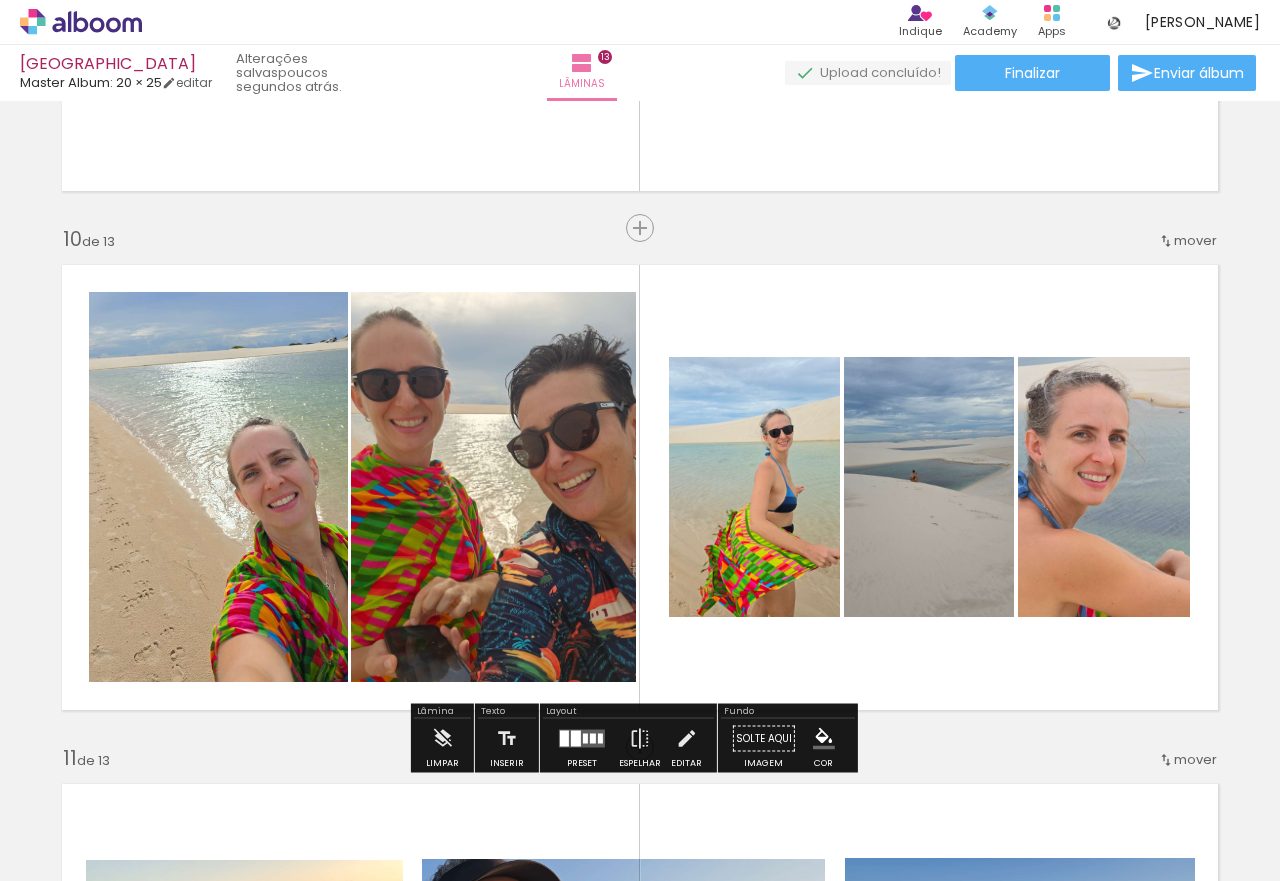 scroll, scrollTop: 4460, scrollLeft: 0, axis: vertical 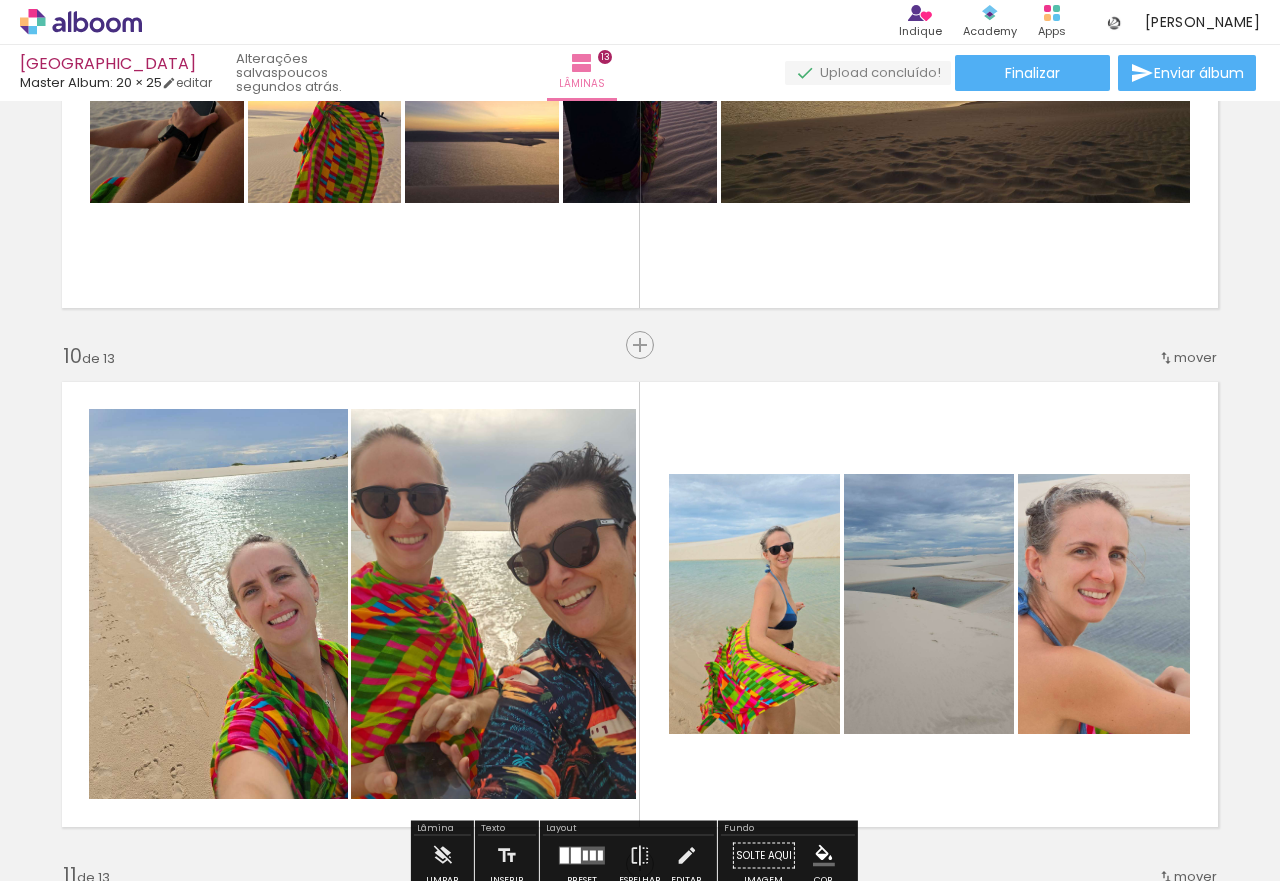 click on "mover" at bounding box center [1195, 357] 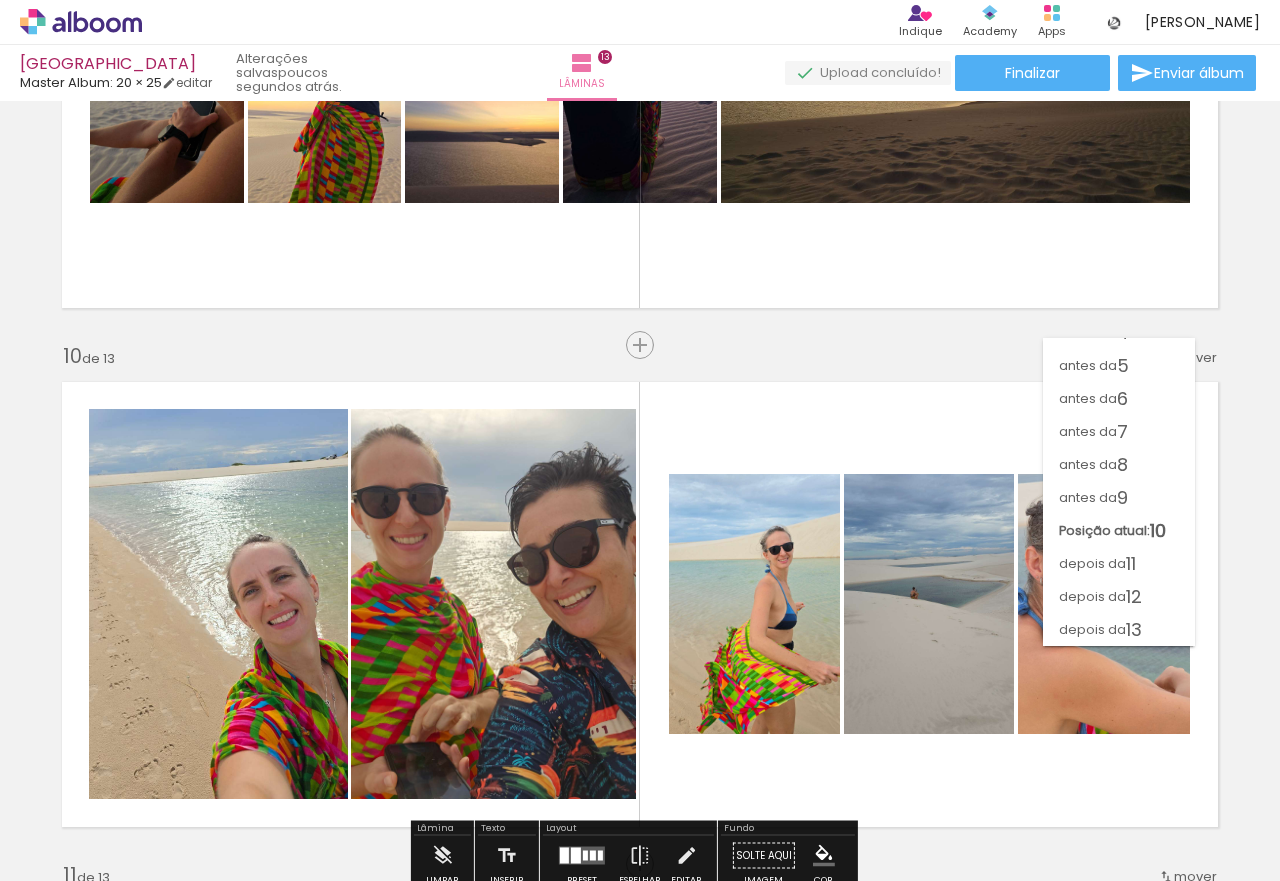 scroll, scrollTop: 121, scrollLeft: 0, axis: vertical 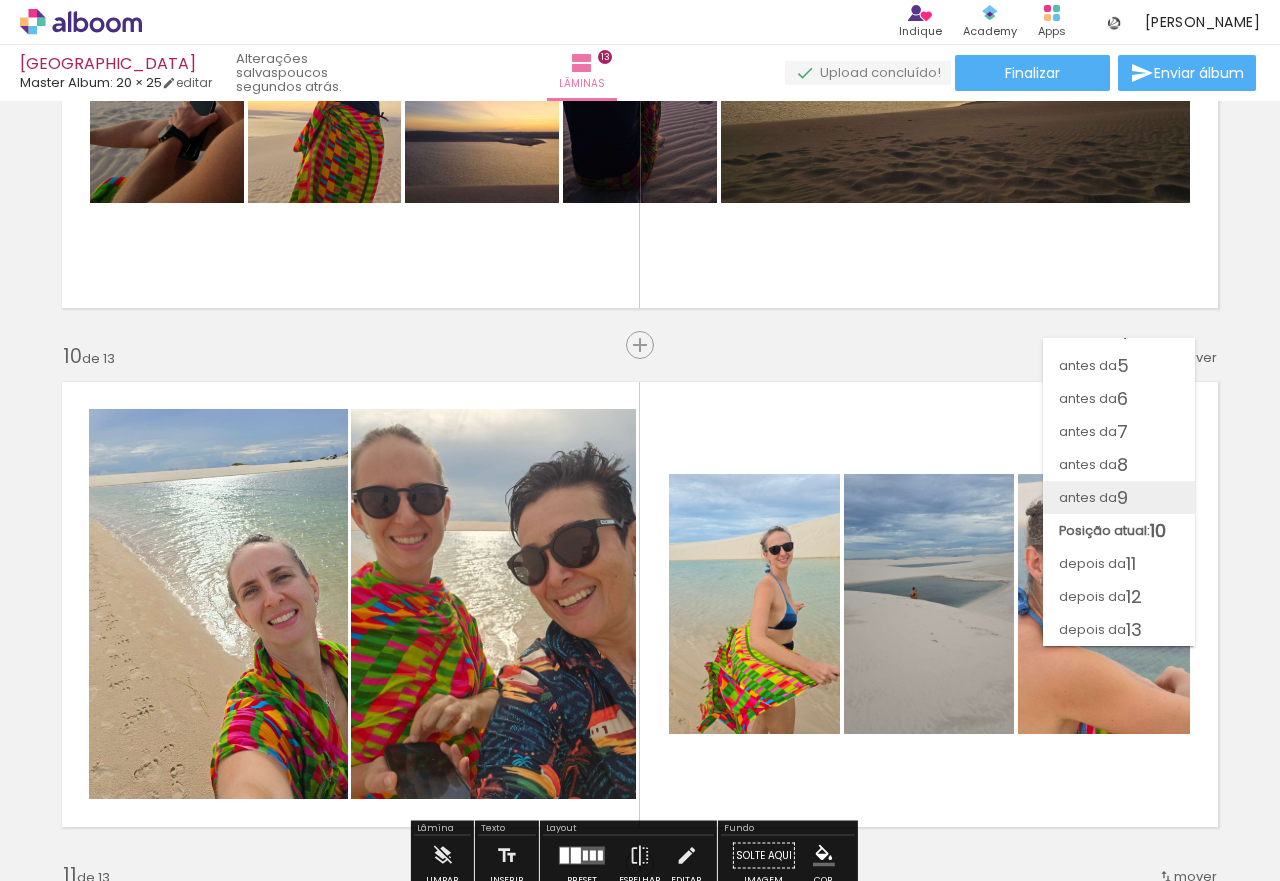 click on "9" at bounding box center [1122, 497] 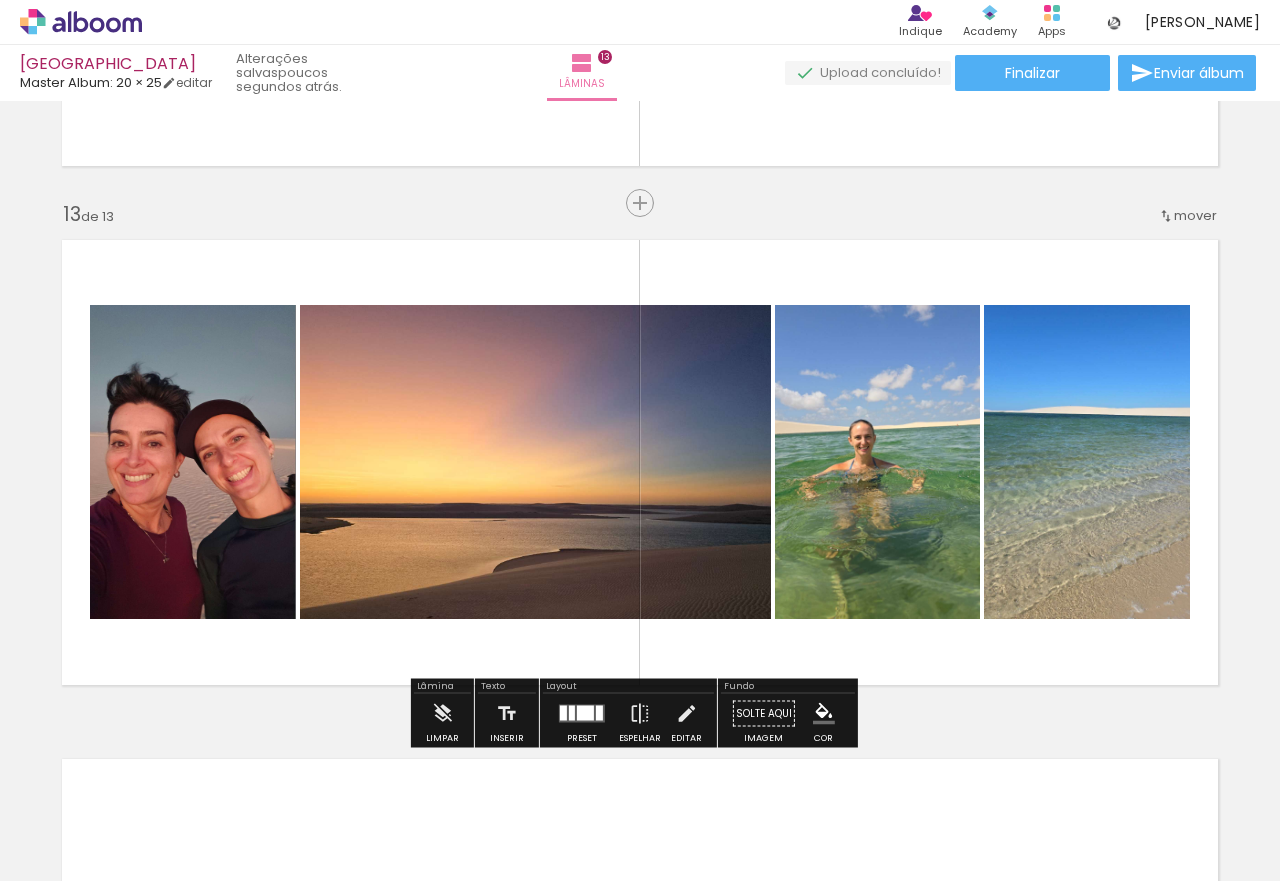 scroll, scrollTop: 6017, scrollLeft: 0, axis: vertical 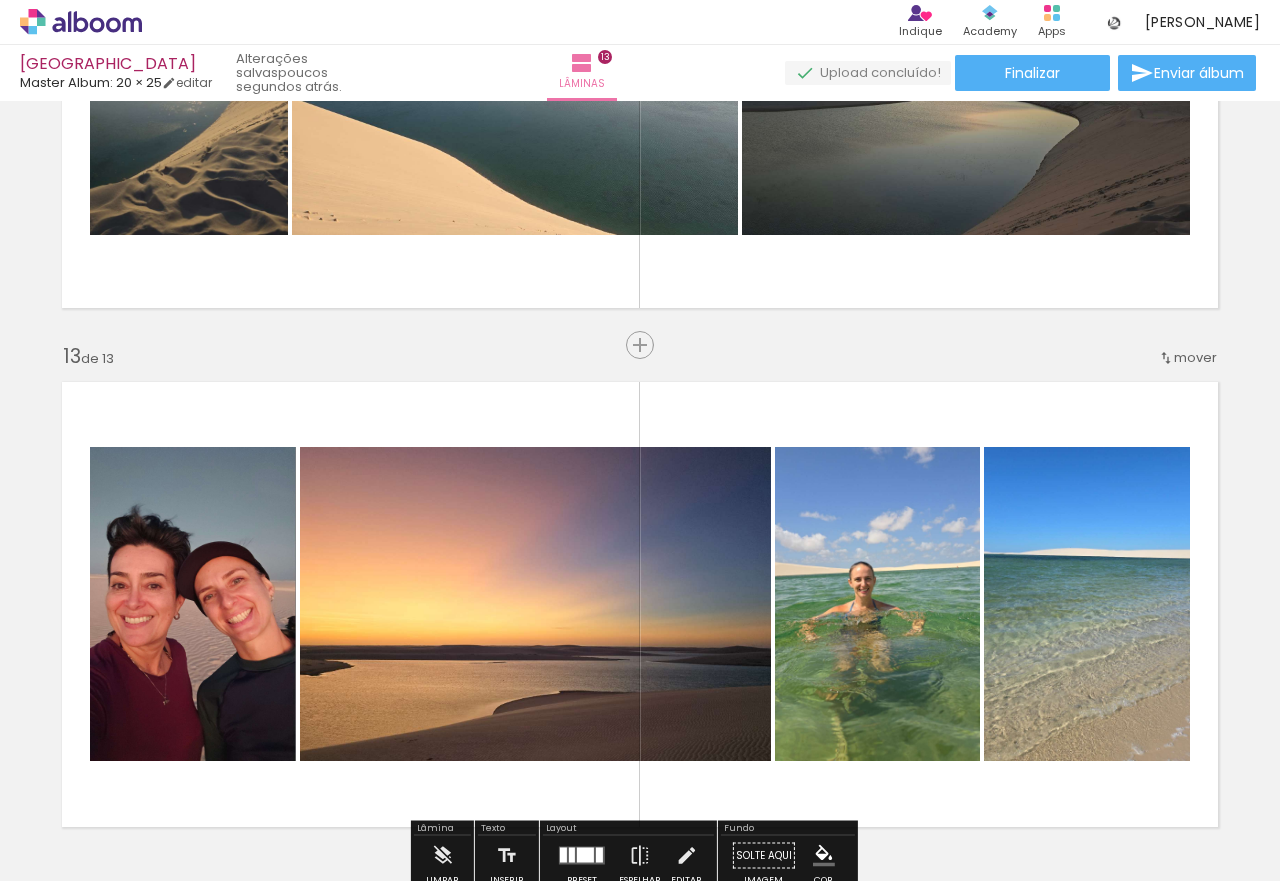 click on "mover" at bounding box center (1187, 357) 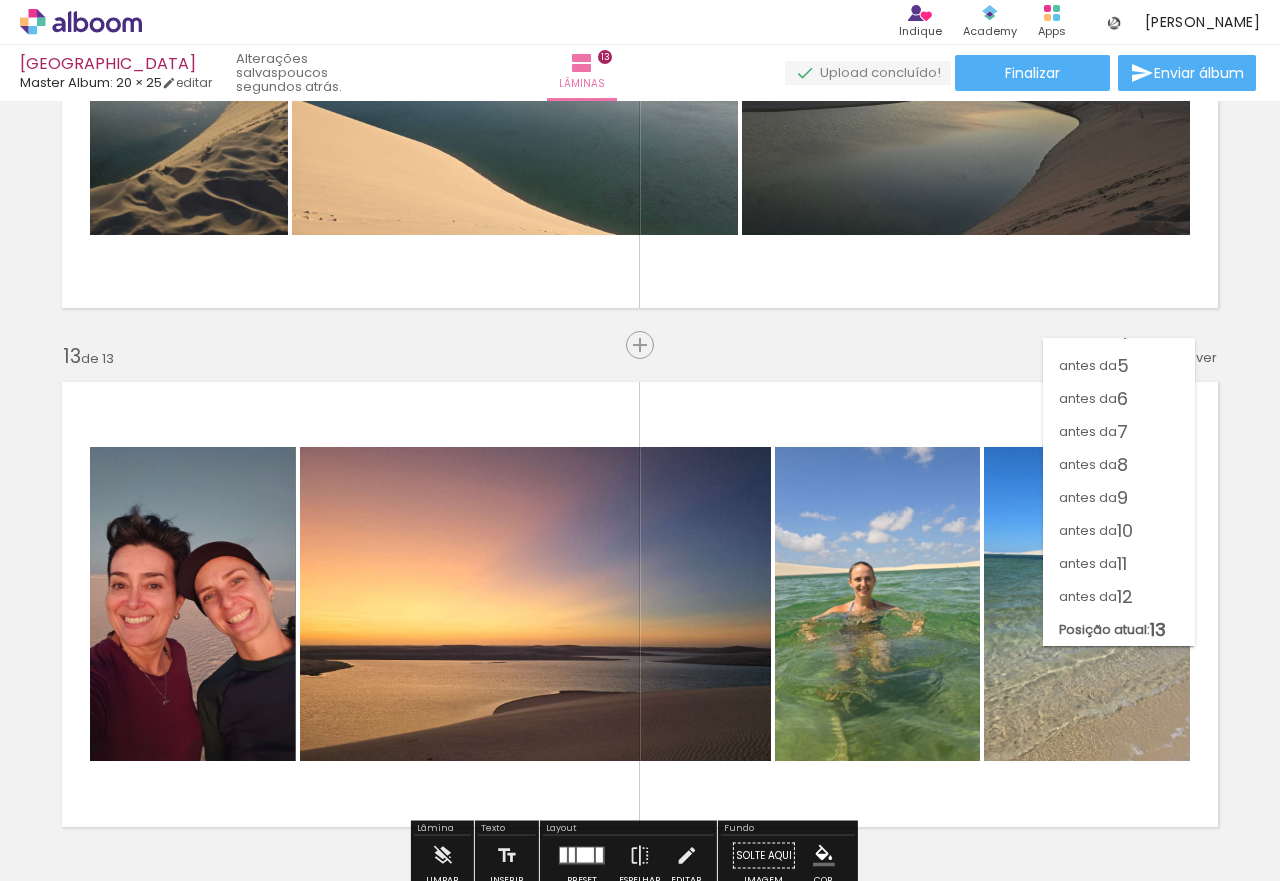 scroll, scrollTop: 121, scrollLeft: 0, axis: vertical 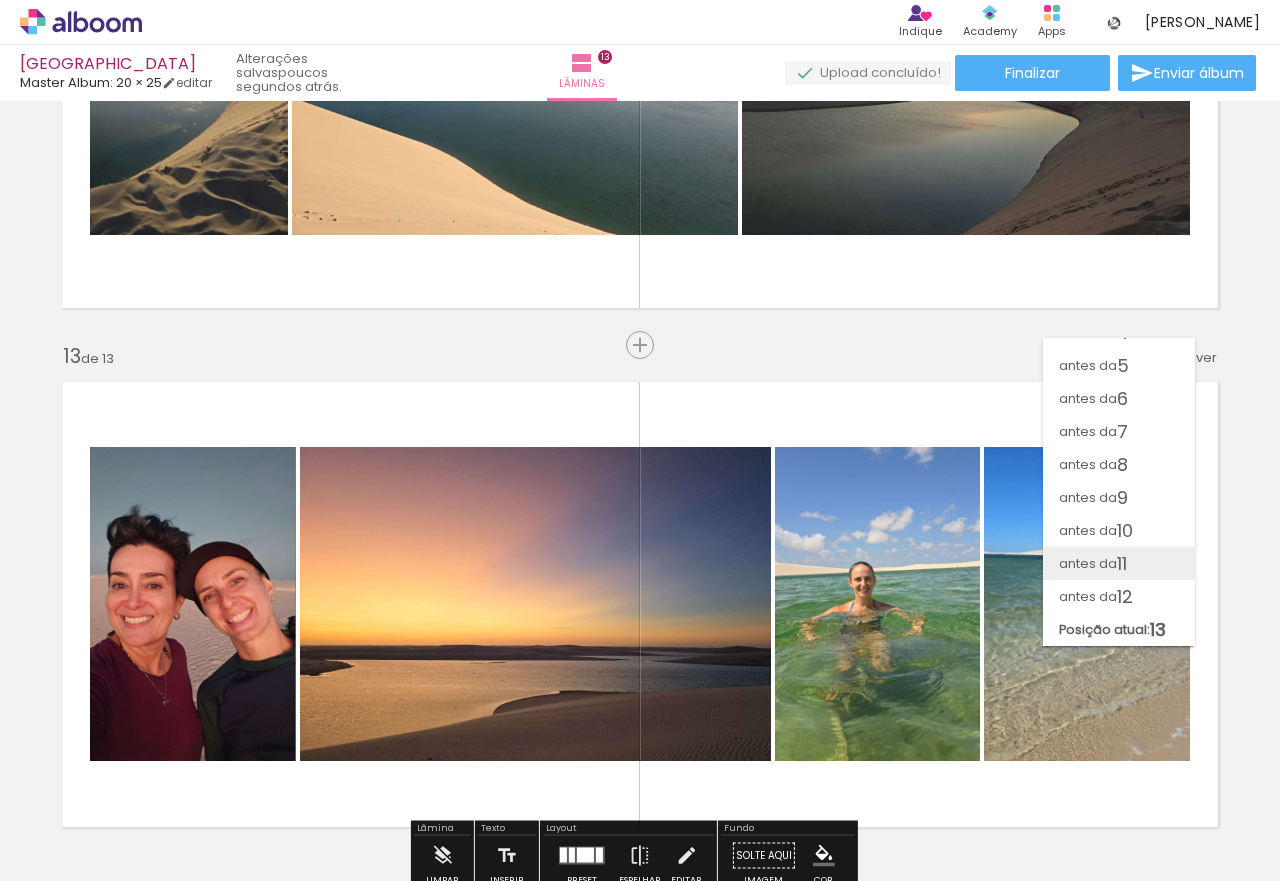 click on "antes da" at bounding box center [1088, 563] 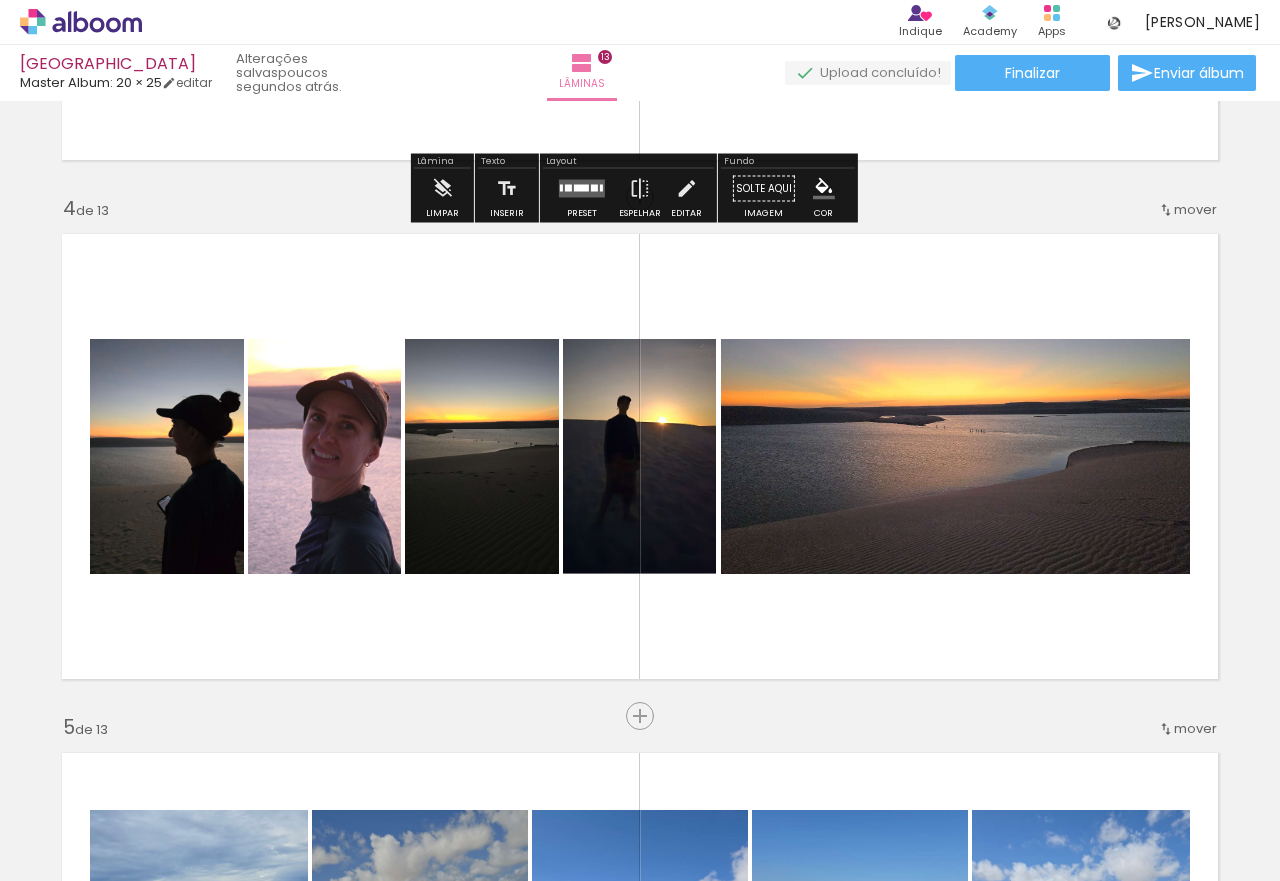 scroll, scrollTop: 1500, scrollLeft: 0, axis: vertical 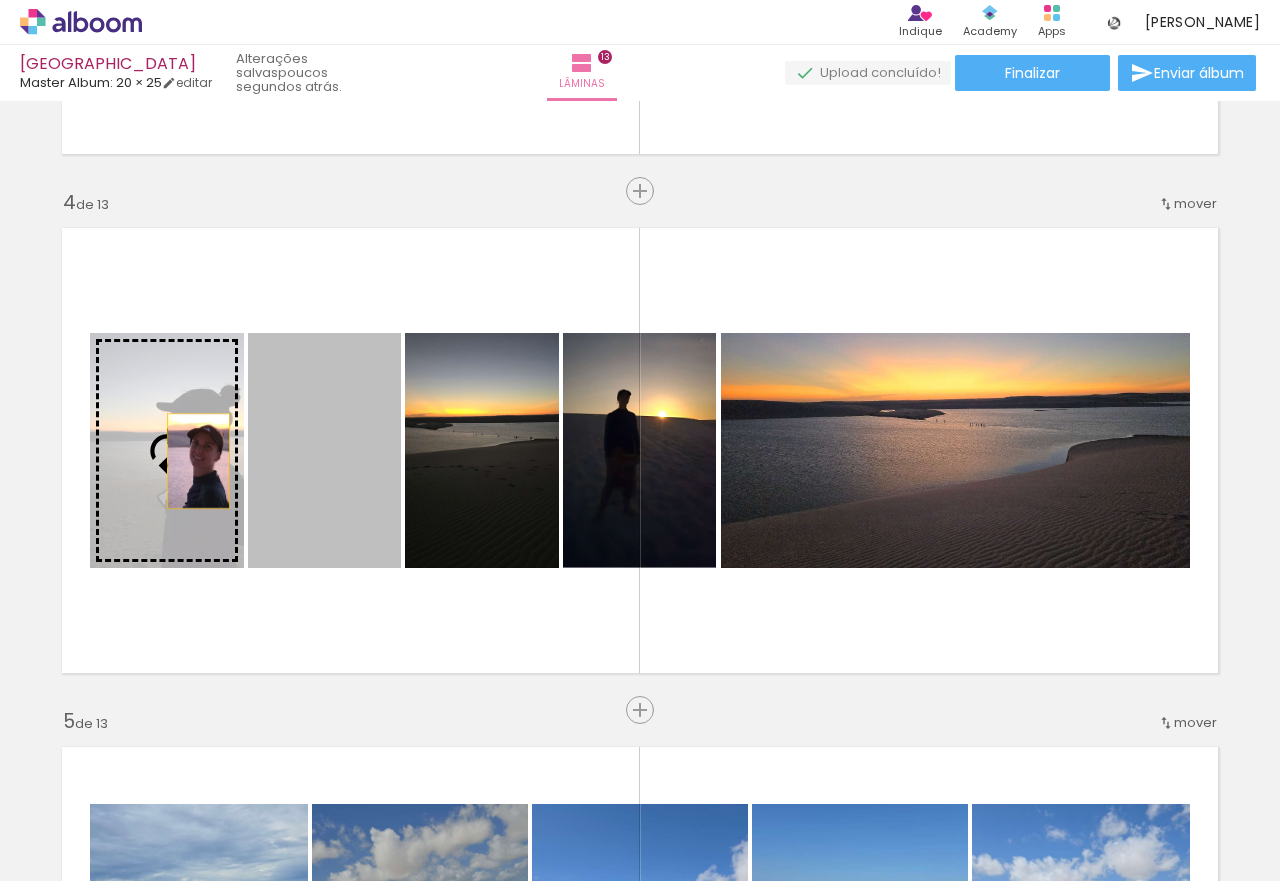 drag, startPoint x: 356, startPoint y: 471, endPoint x: 189, endPoint y: 461, distance: 167.29913 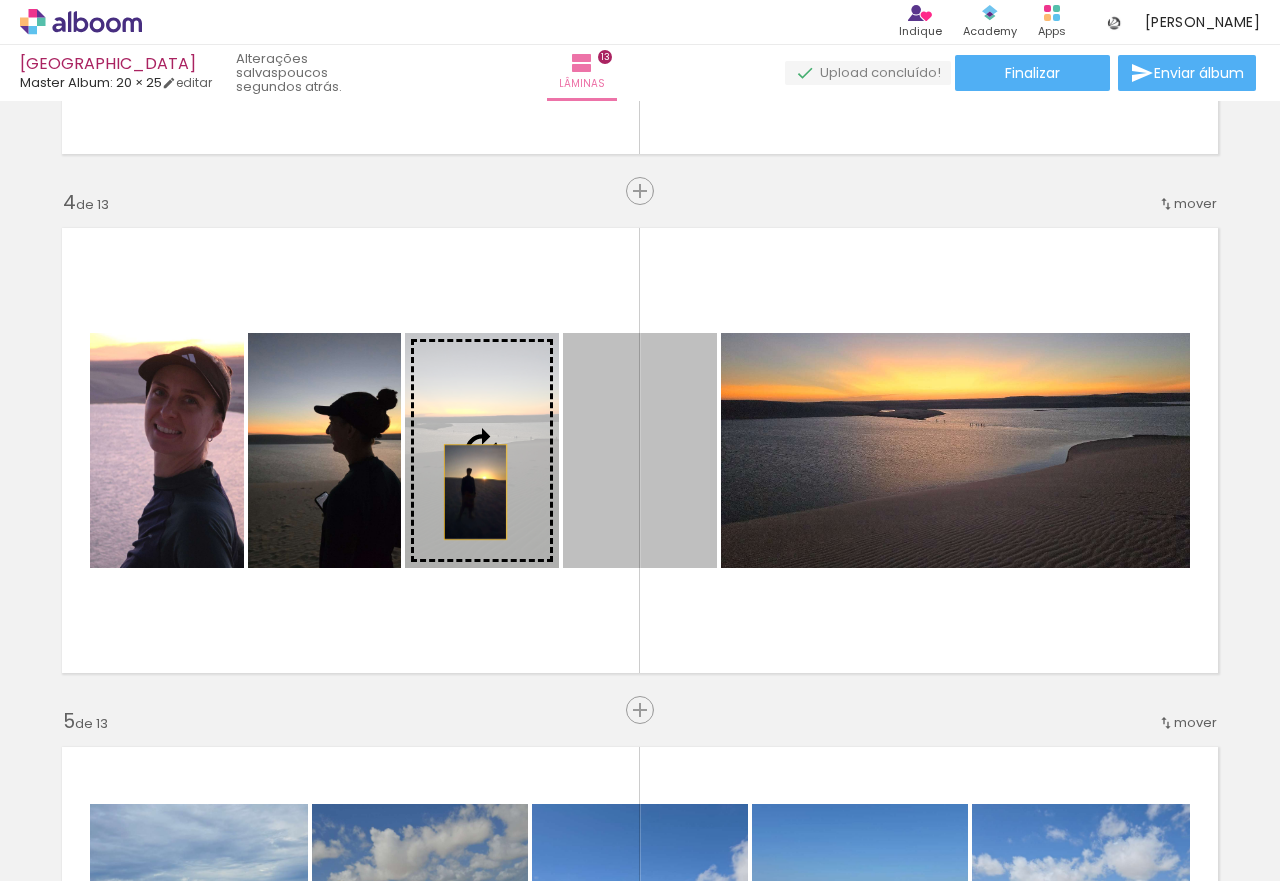 drag, startPoint x: 592, startPoint y: 491, endPoint x: 467, endPoint y: 492, distance: 125.004 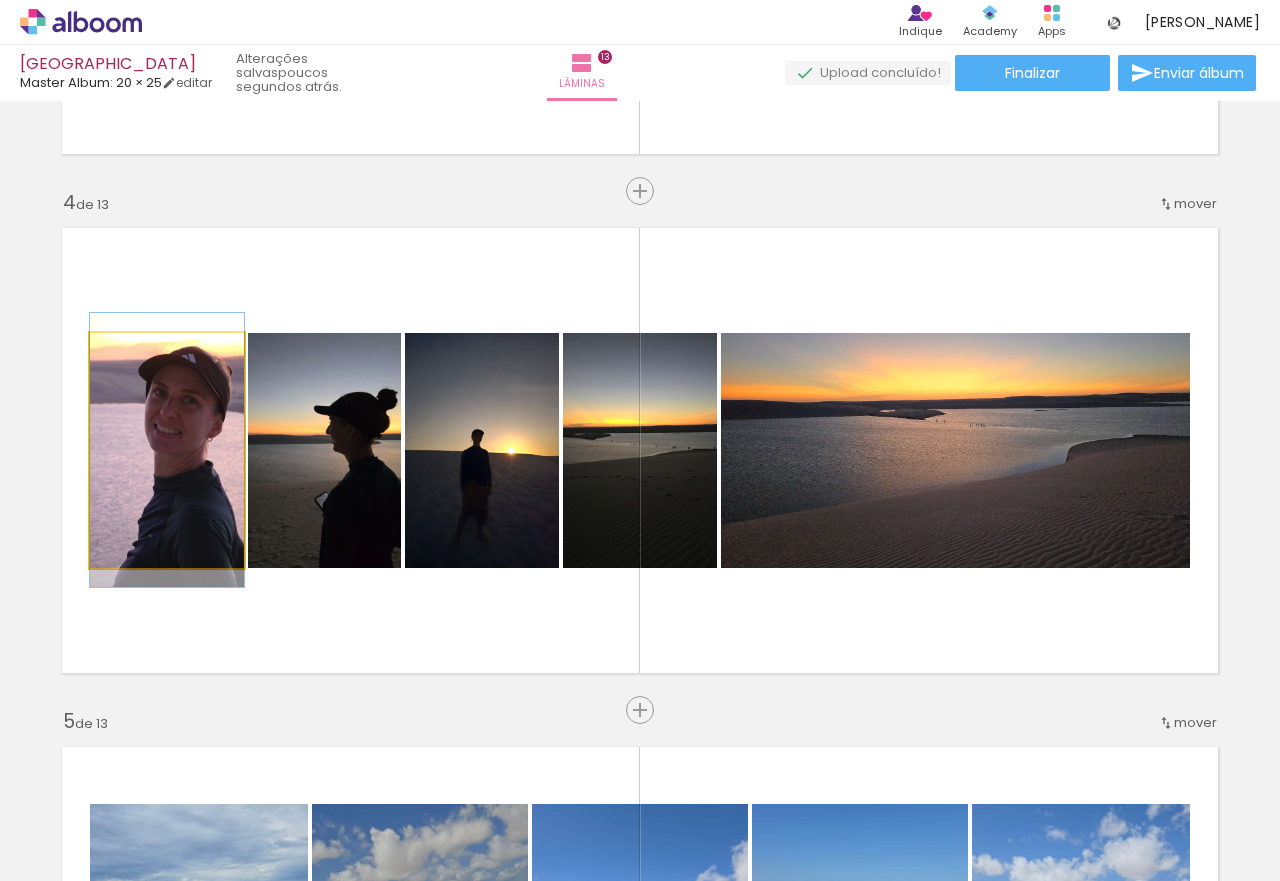 click 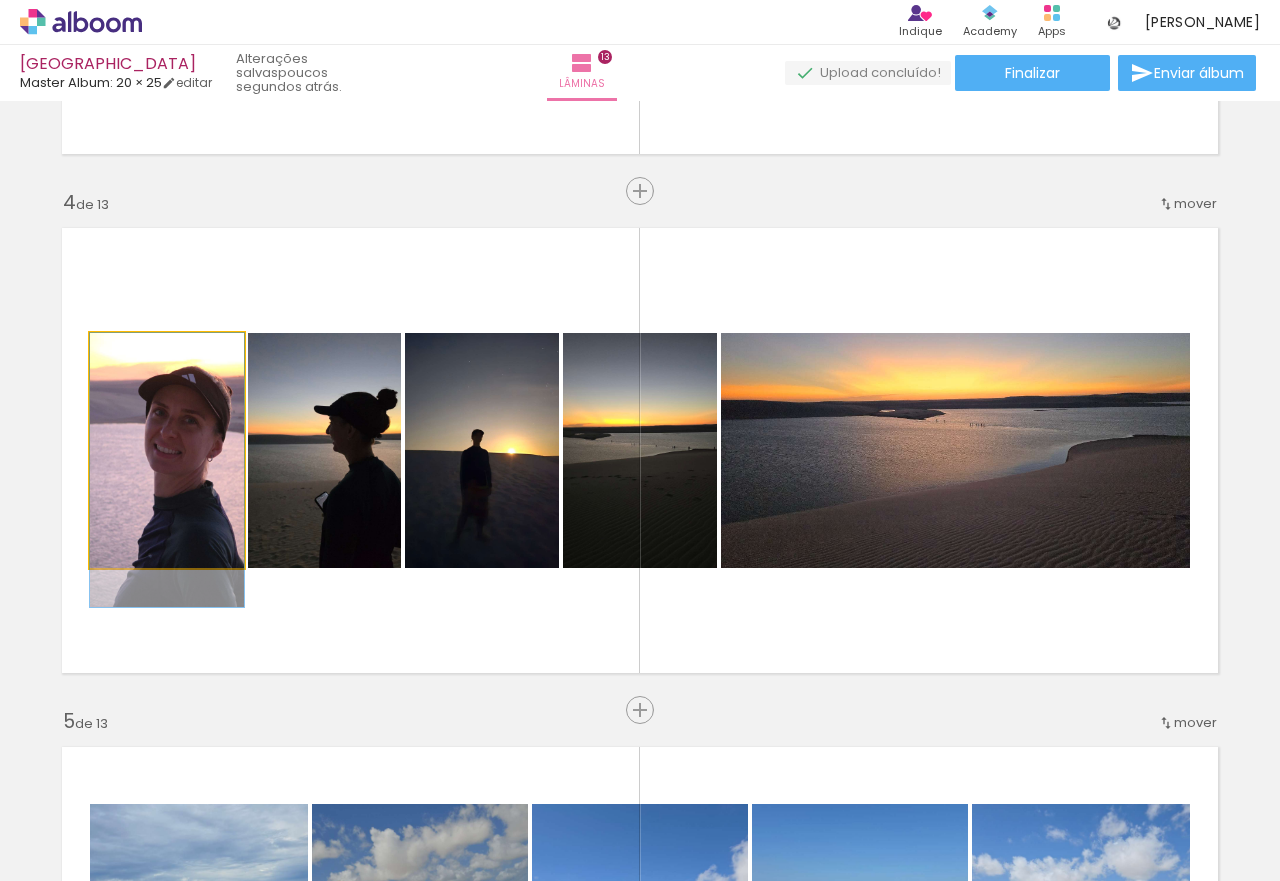 drag, startPoint x: 179, startPoint y: 461, endPoint x: 219, endPoint y: 489, distance: 48.82622 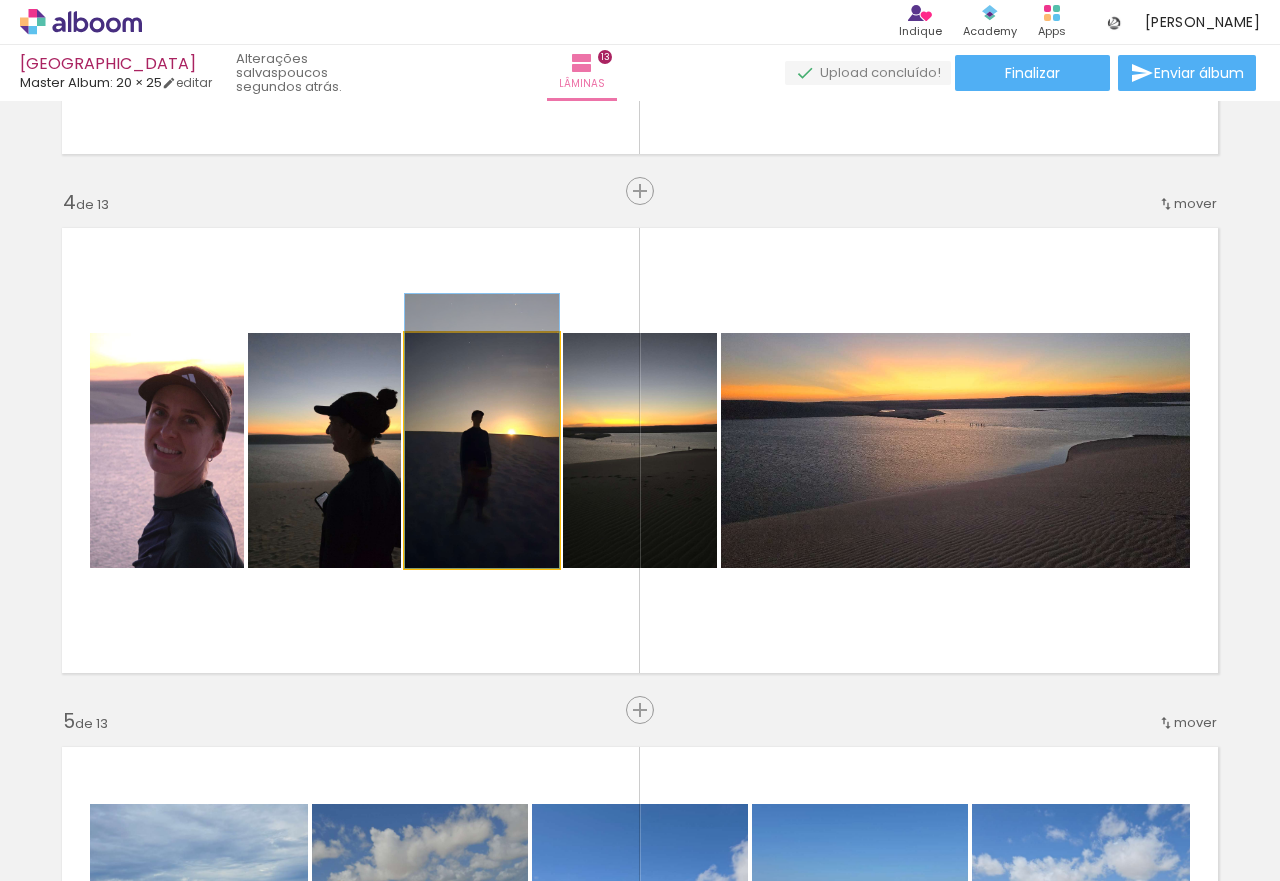 drag, startPoint x: 523, startPoint y: 494, endPoint x: 527, endPoint y: 473, distance: 21.377558 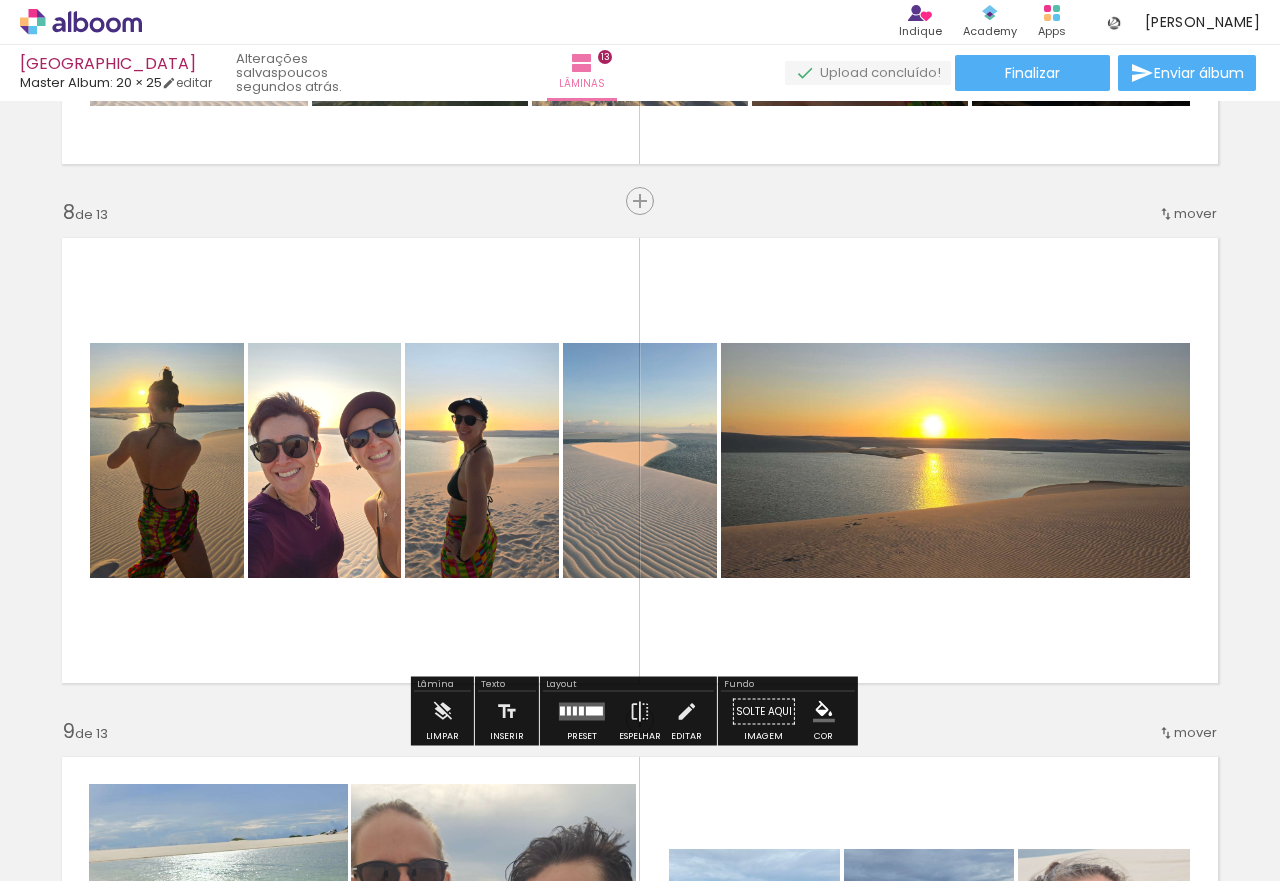 scroll, scrollTop: 3600, scrollLeft: 0, axis: vertical 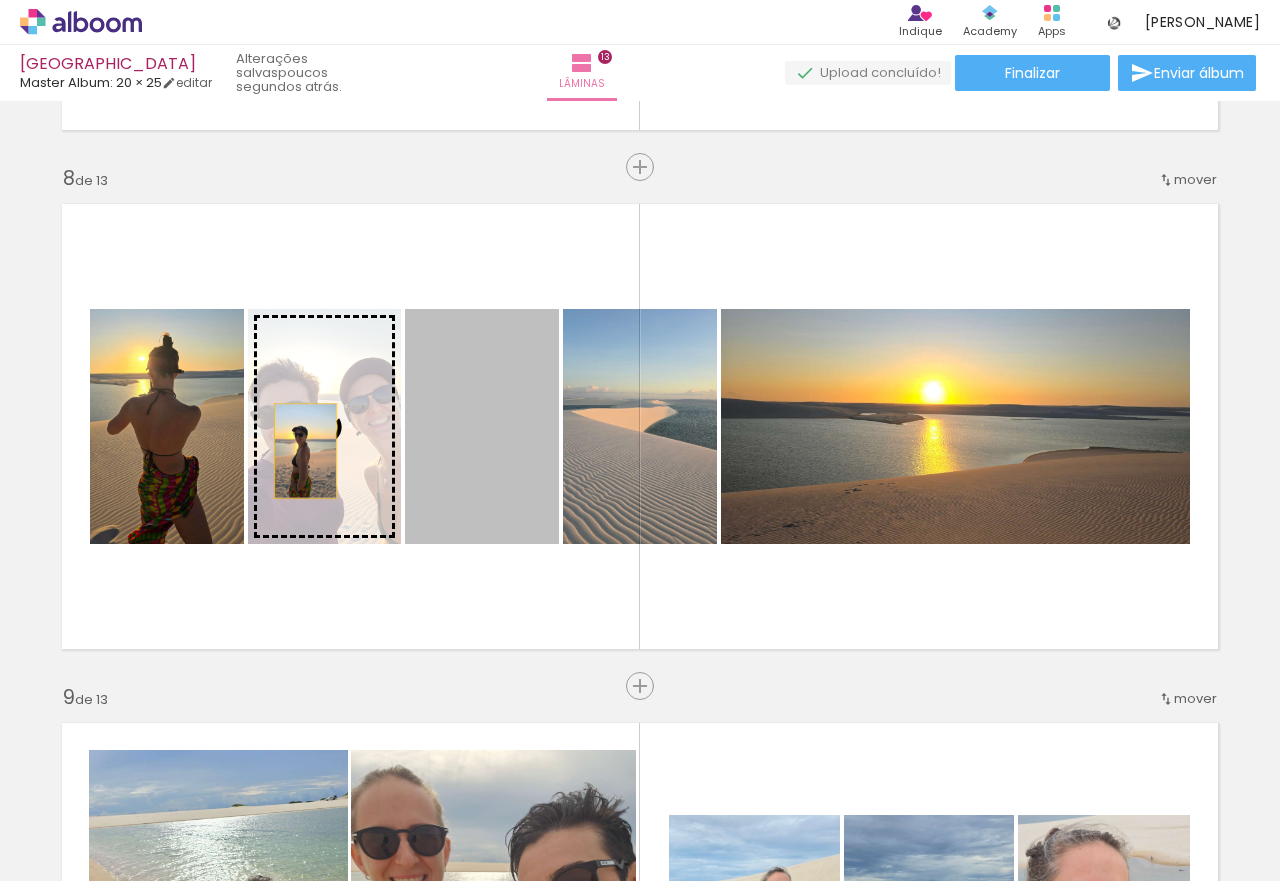 drag, startPoint x: 476, startPoint y: 475, endPoint x: 285, endPoint y: 449, distance: 192.7615 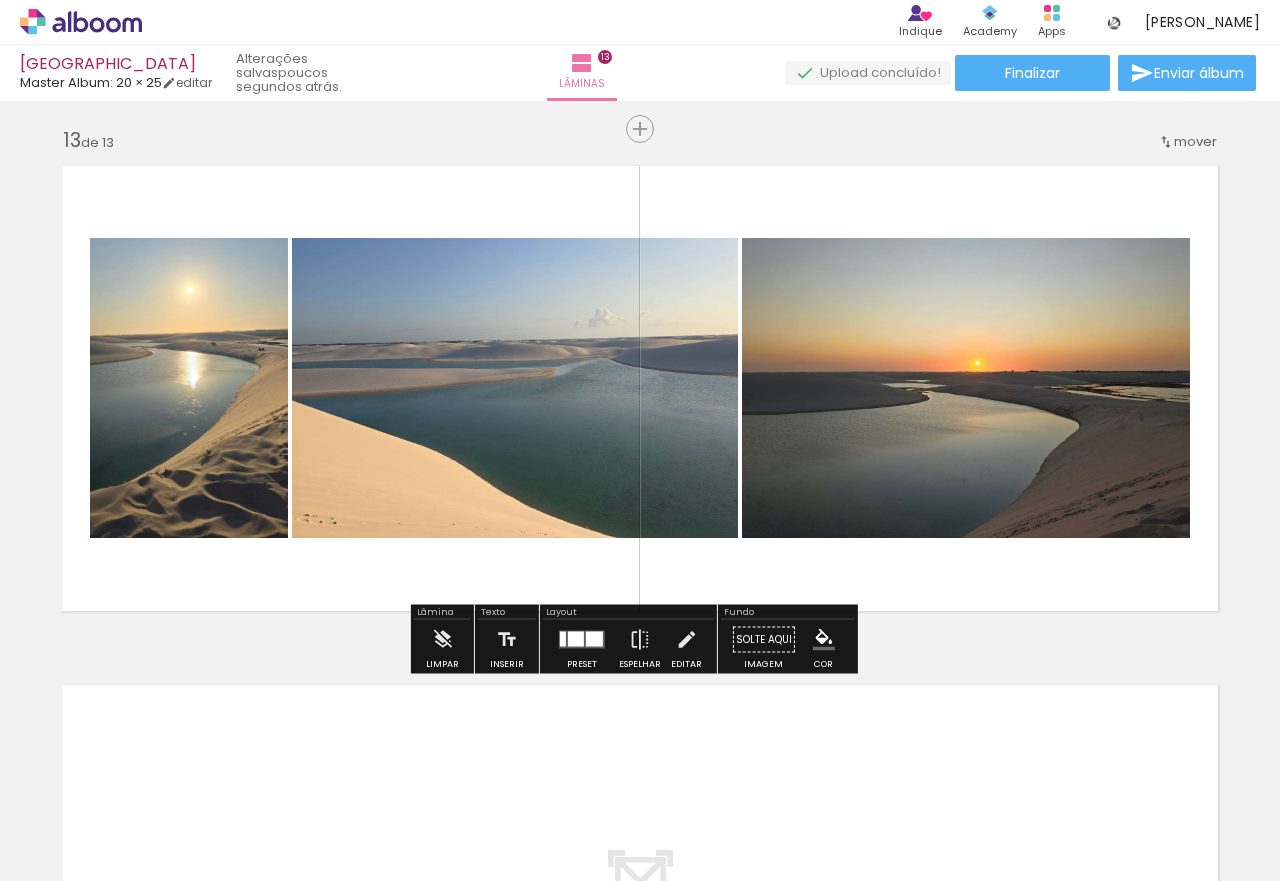 scroll, scrollTop: 6689, scrollLeft: 0, axis: vertical 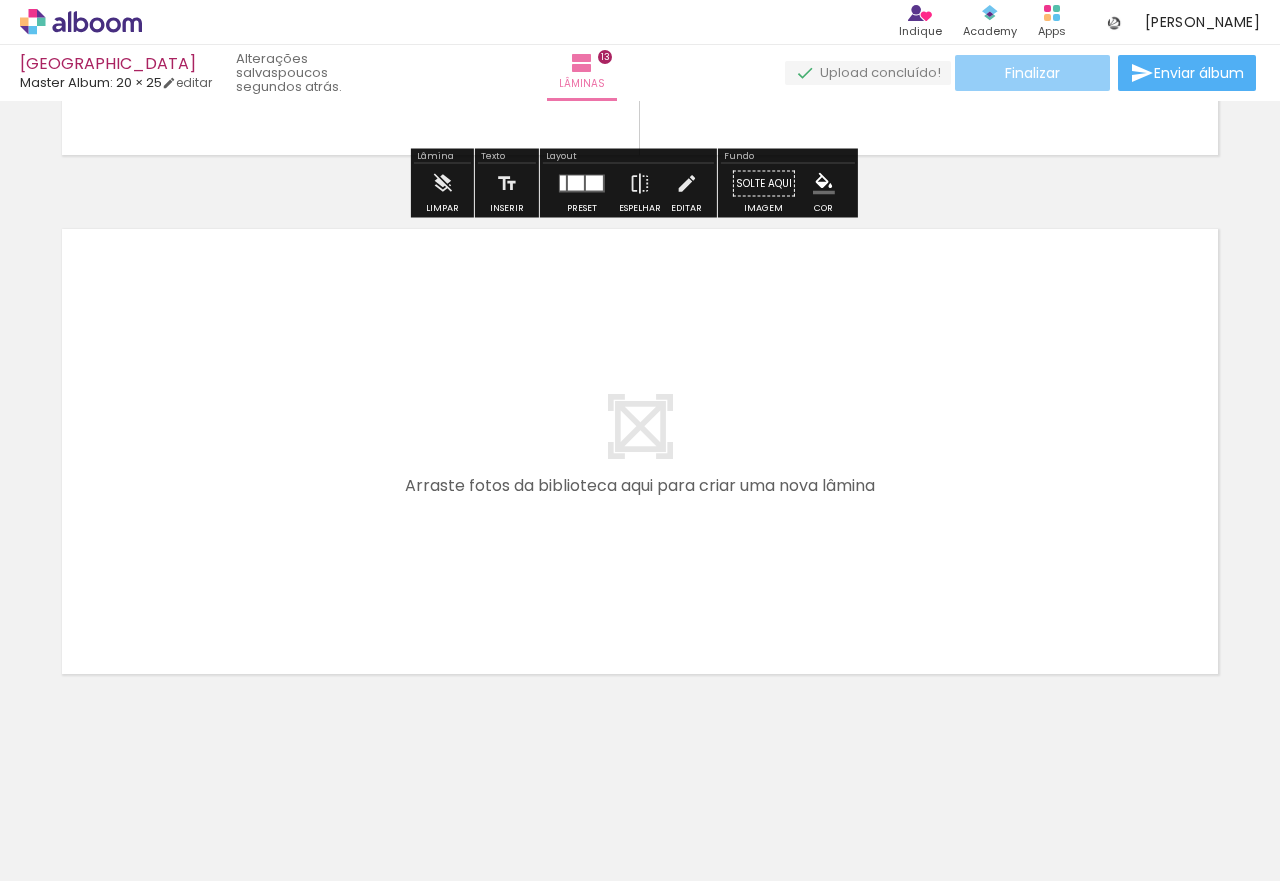 click on "Finalizar" 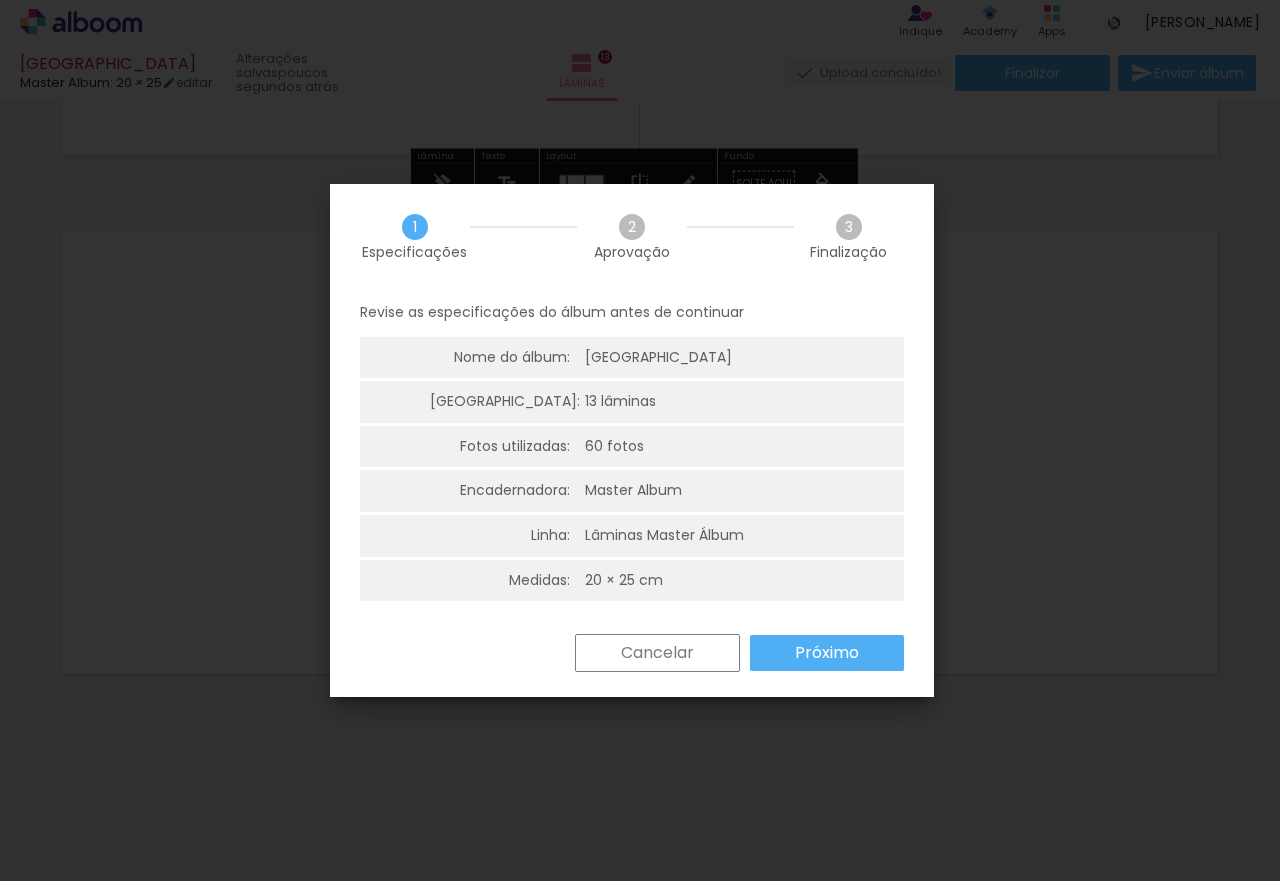 click on "Próximo" at bounding box center [827, 653] 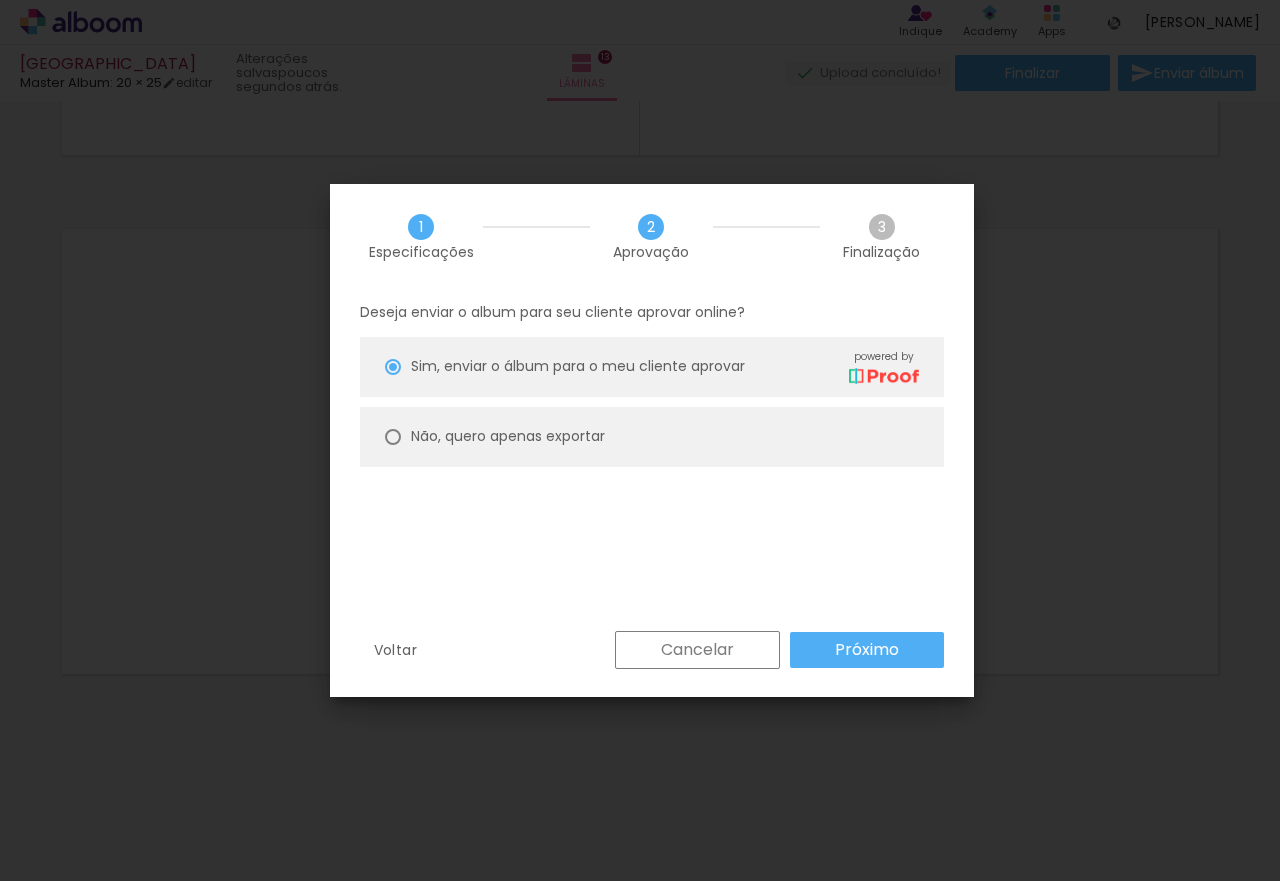 click on "Próximo" at bounding box center [0, 0] 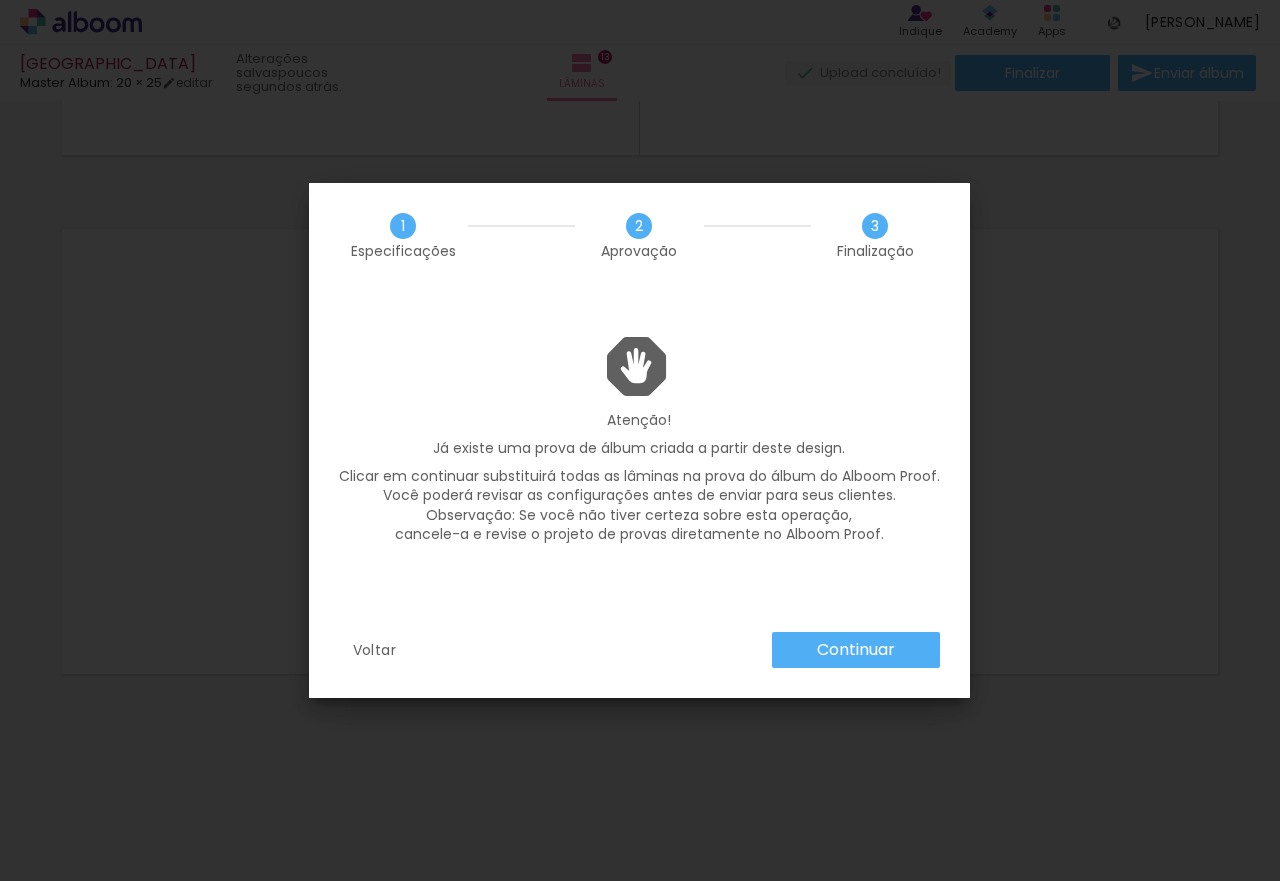 click on "Continuar" at bounding box center (0, 0) 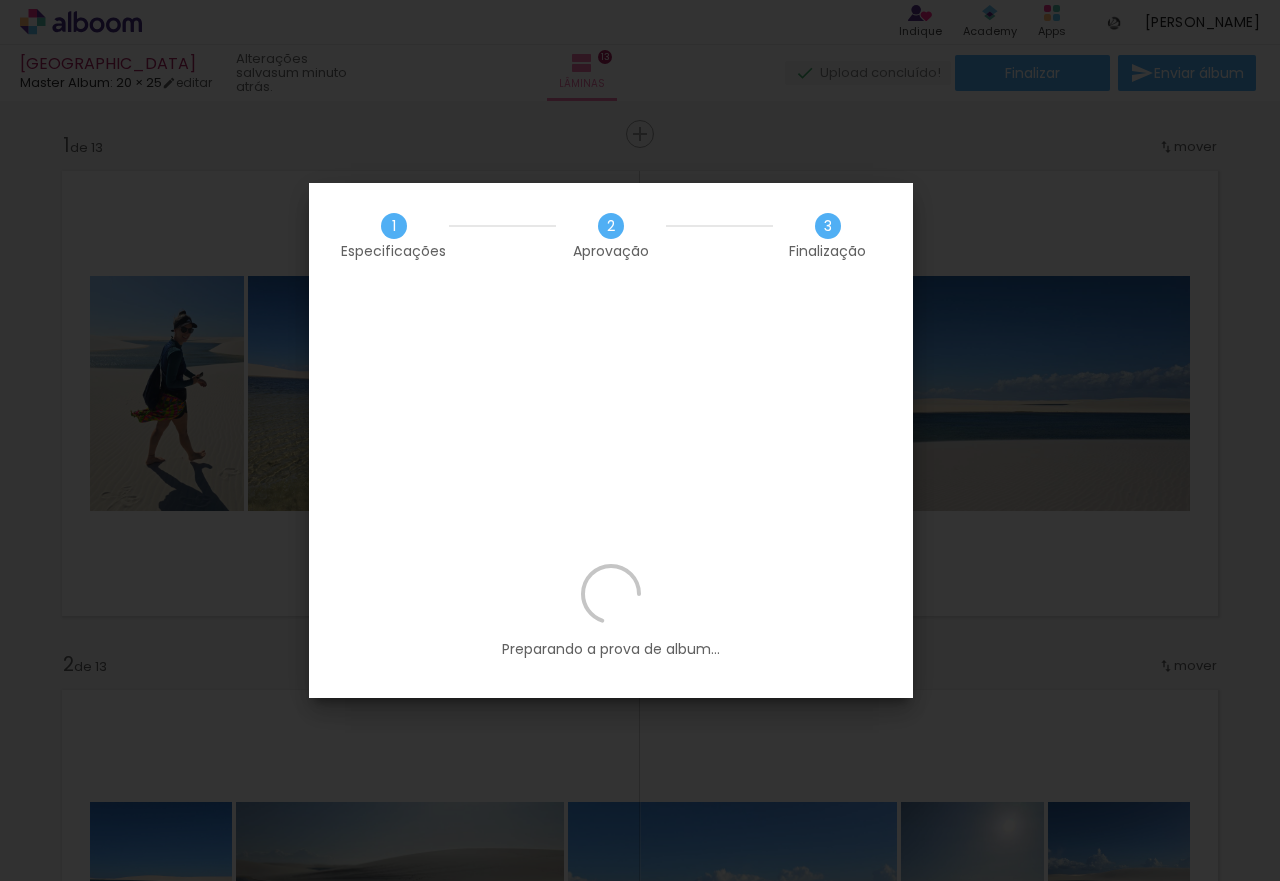 scroll, scrollTop: 0, scrollLeft: 0, axis: both 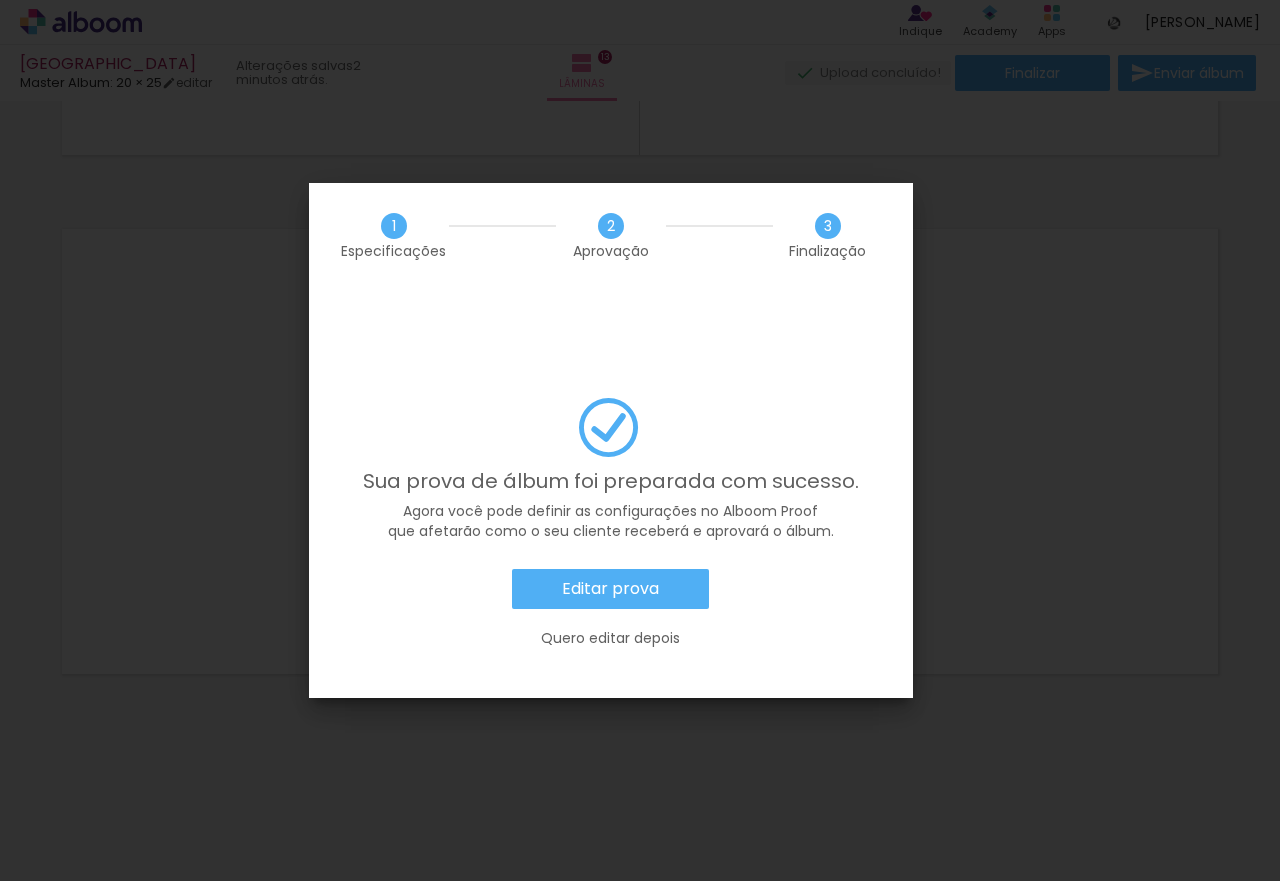 click on "Editar prova" at bounding box center (0, 0) 